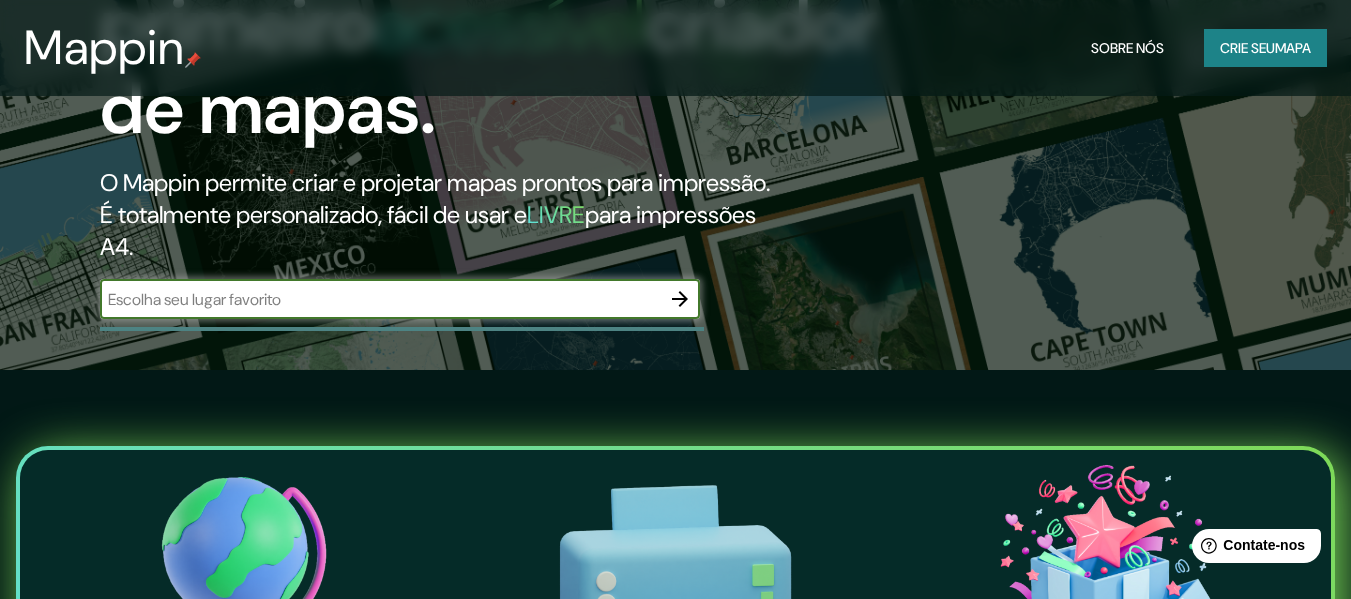 scroll, scrollTop: 300, scrollLeft: 0, axis: vertical 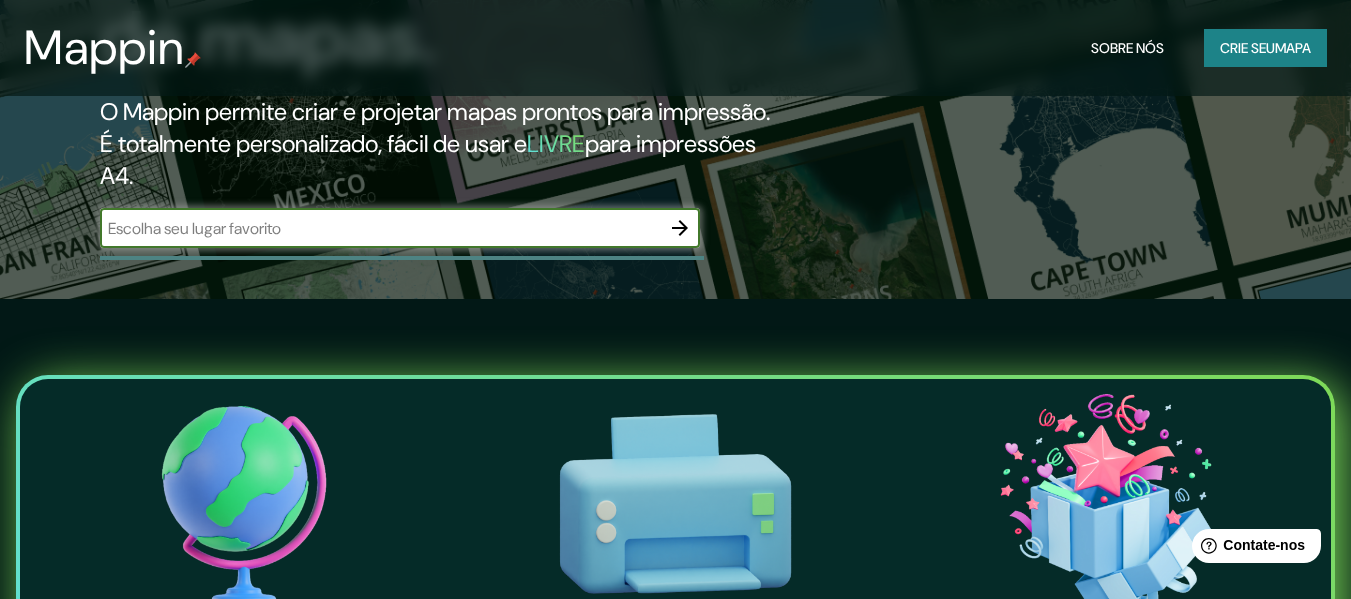 click at bounding box center [380, 228] 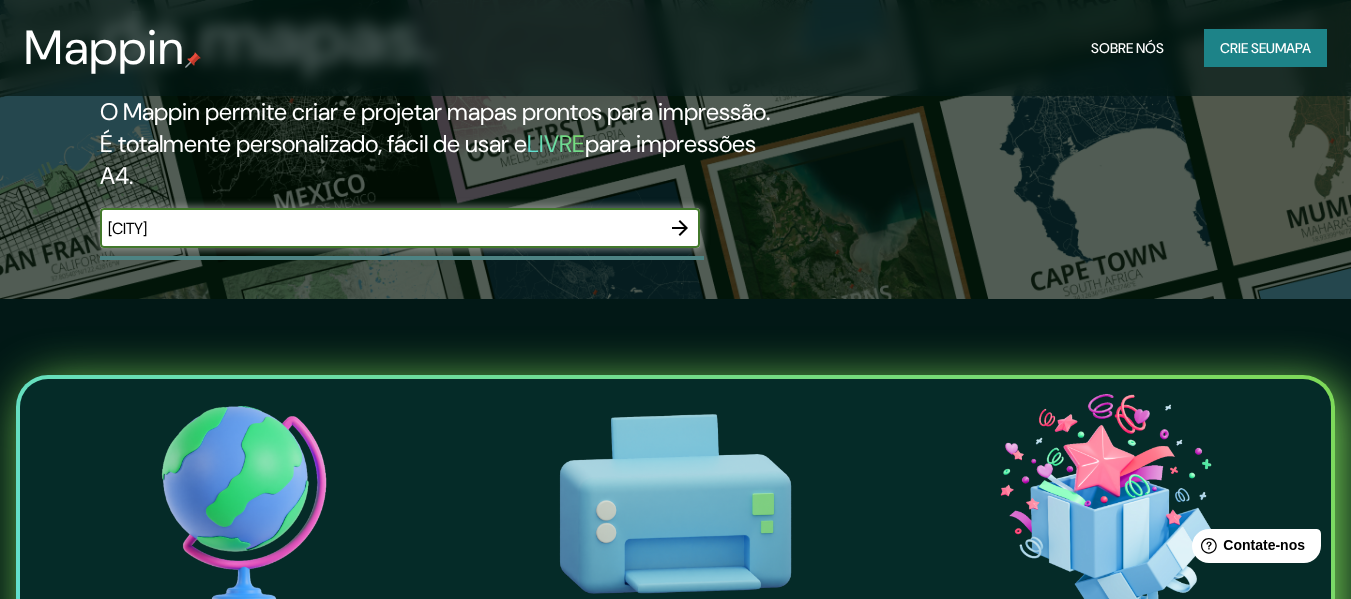 type on "[CITY]" 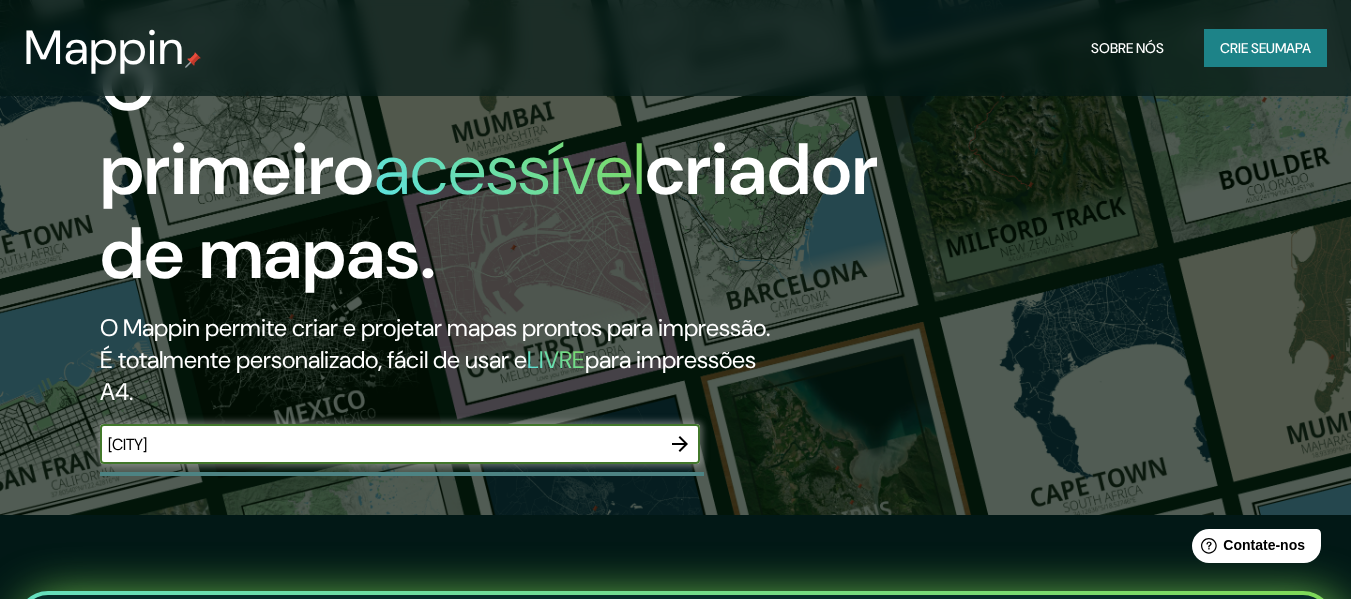scroll, scrollTop: 200, scrollLeft: 0, axis: vertical 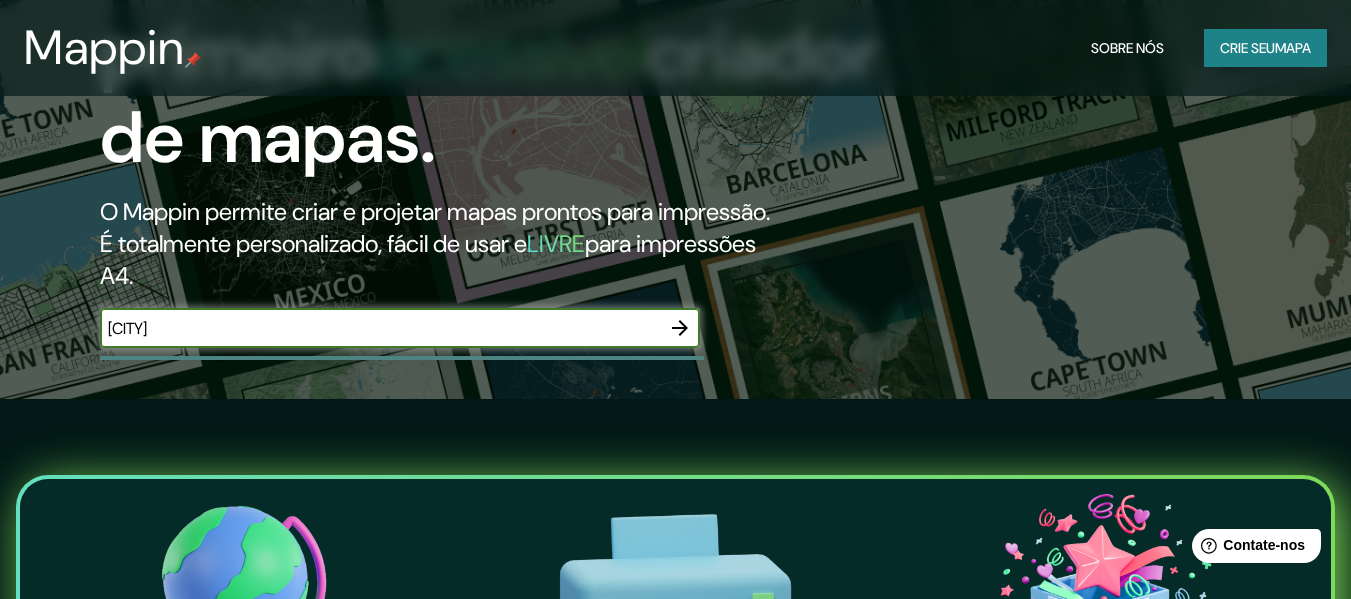 click on "[CITY]" at bounding box center (380, 328) 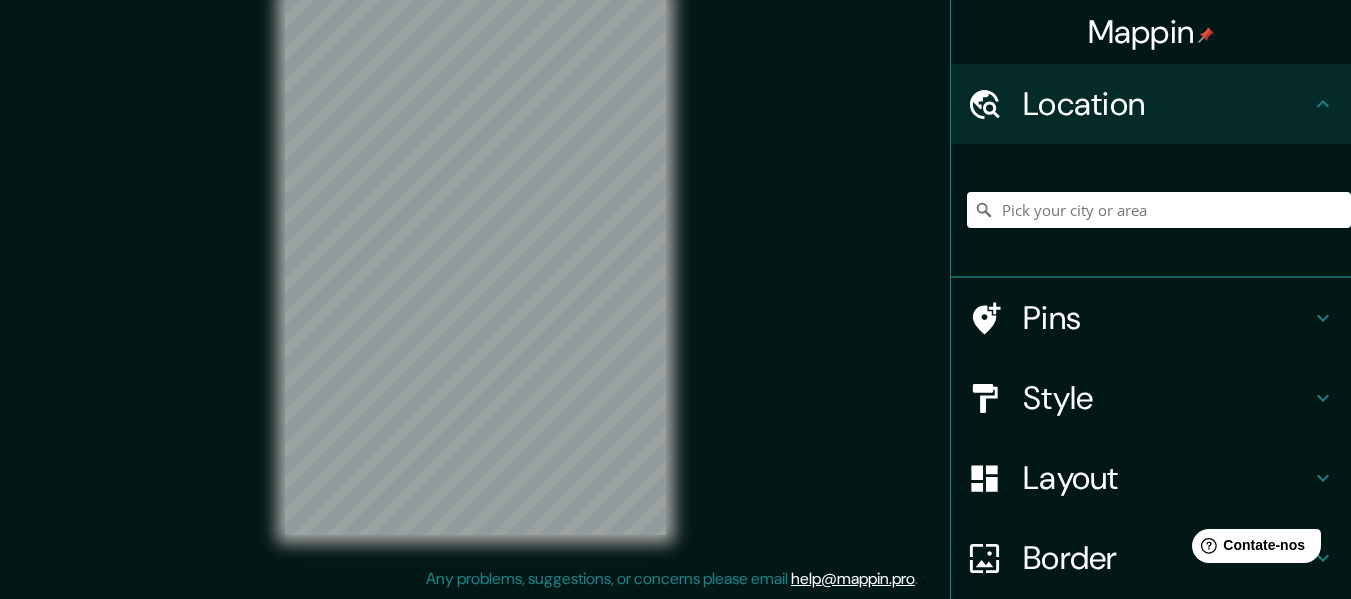scroll, scrollTop: 0, scrollLeft: 0, axis: both 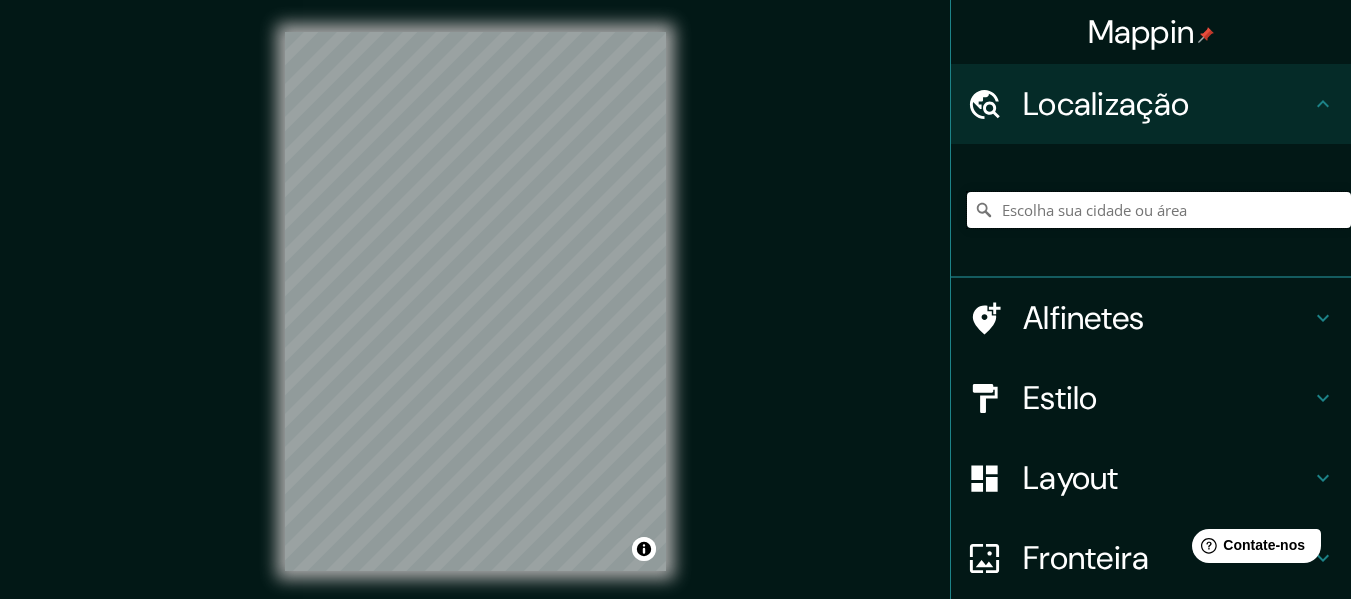 click at bounding box center [1159, 210] 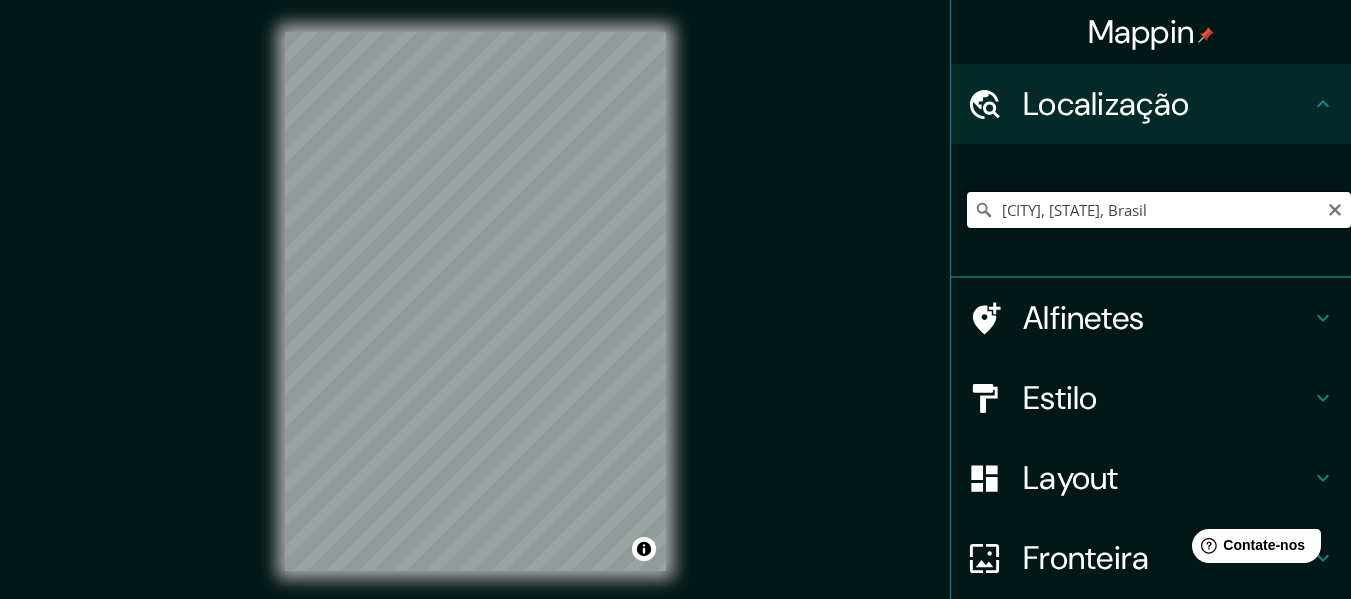 drag, startPoint x: 1172, startPoint y: 208, endPoint x: 1033, endPoint y: 212, distance: 139.05754 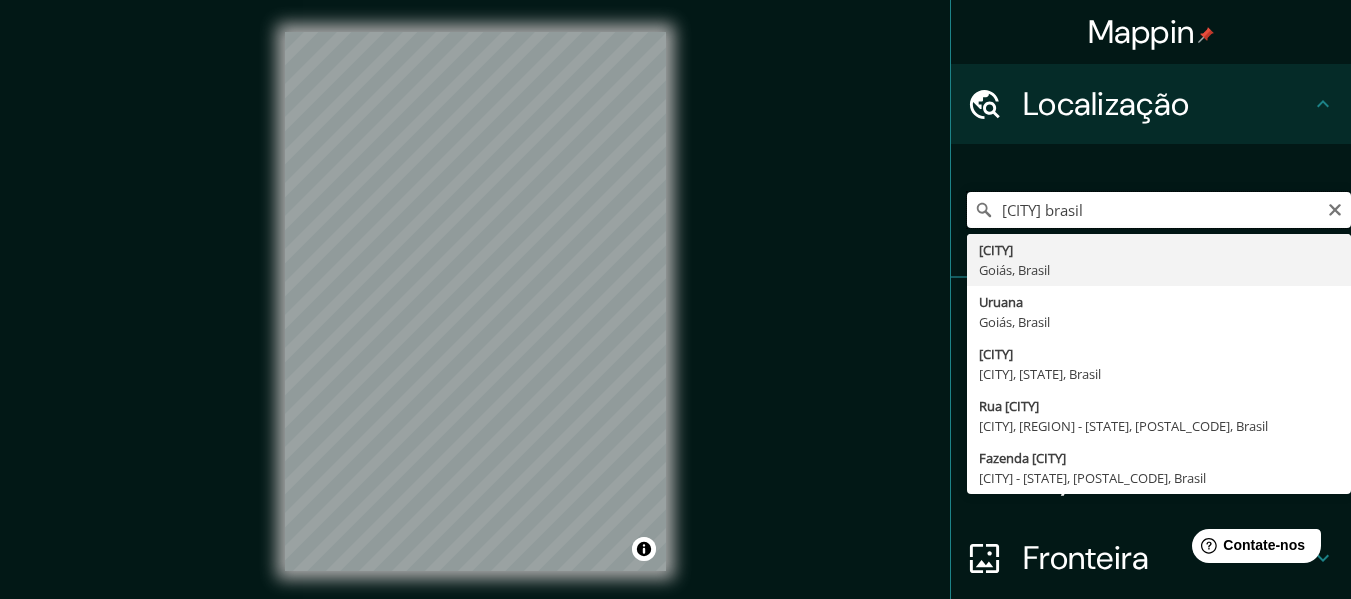 drag, startPoint x: 1098, startPoint y: 212, endPoint x: 958, endPoint y: 212, distance: 140 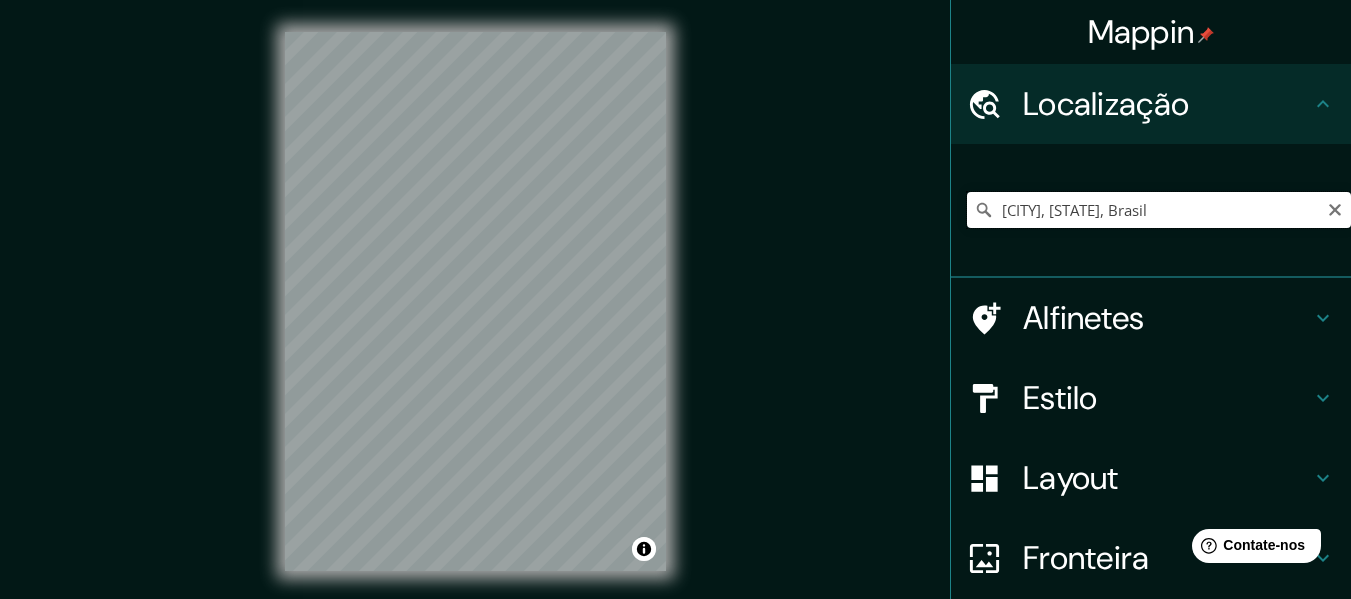 drag, startPoint x: 1162, startPoint y: 216, endPoint x: 1047, endPoint y: 216, distance: 115 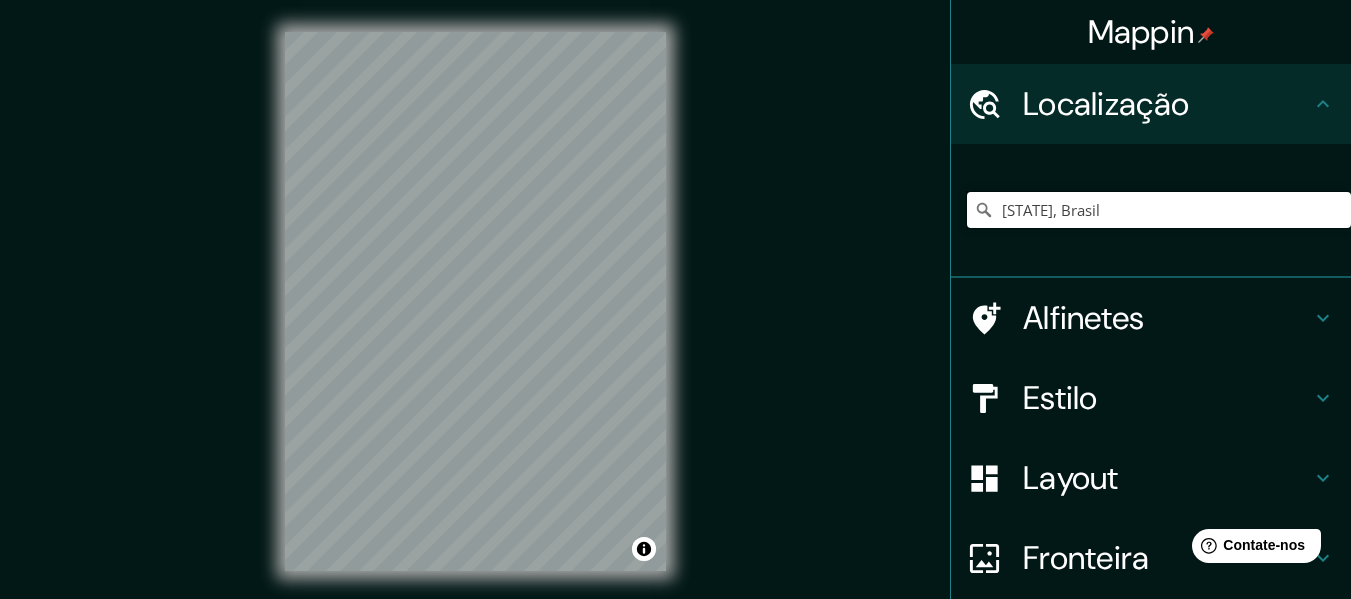 type on "[STATE], Brasil" 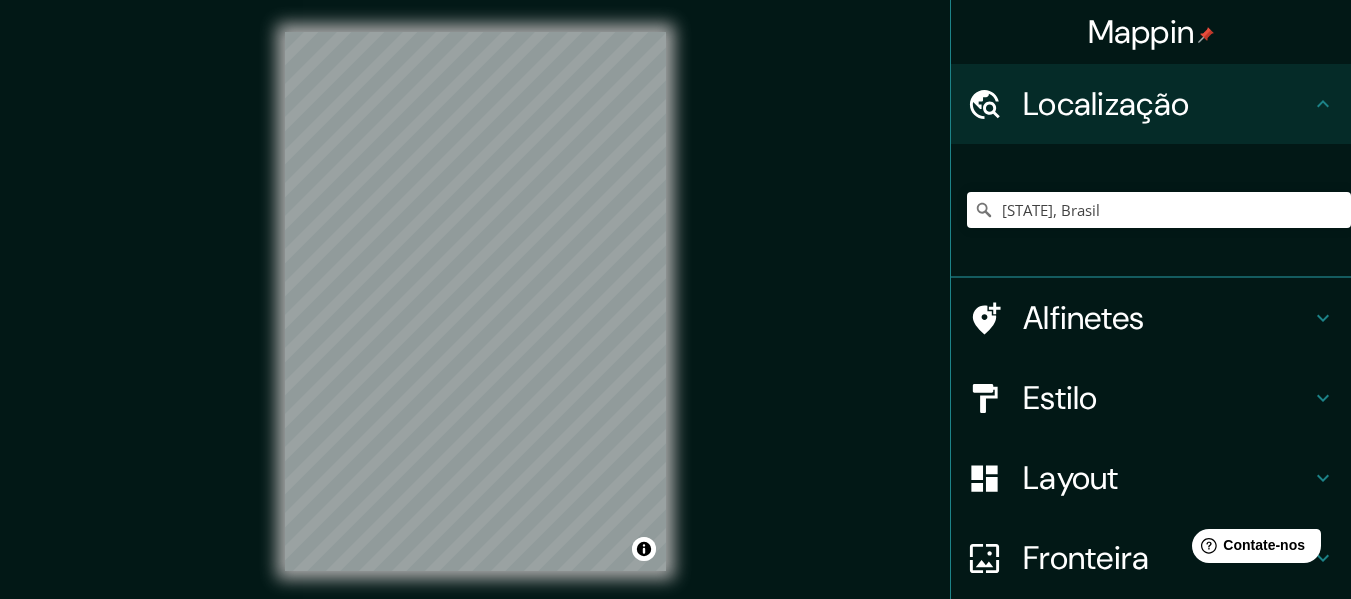click on "Estilo" at bounding box center [1060, 398] 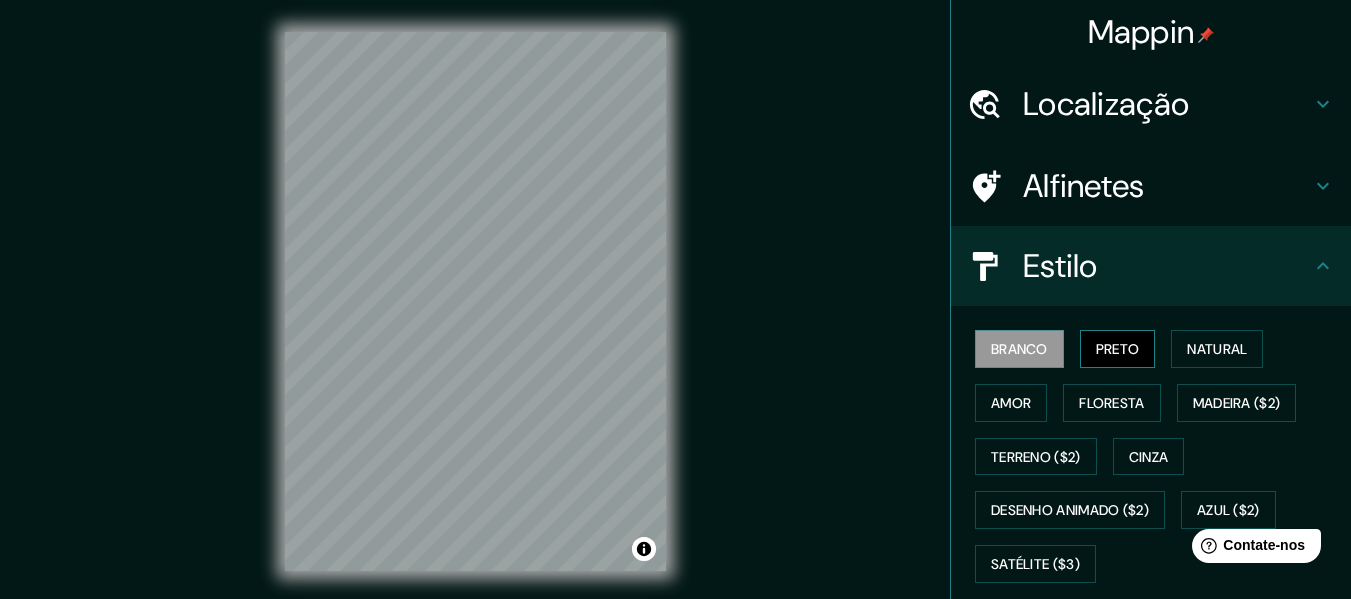 click on "Preto" at bounding box center (1118, 349) 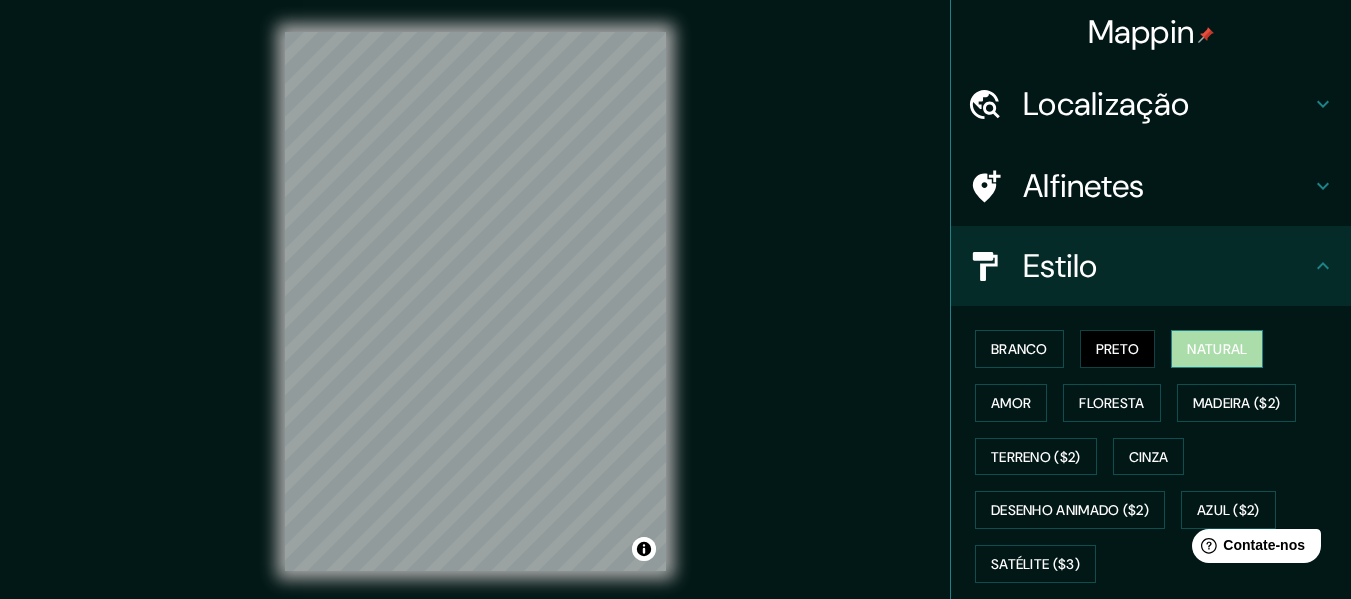 click on "Natural" at bounding box center [1217, 349] 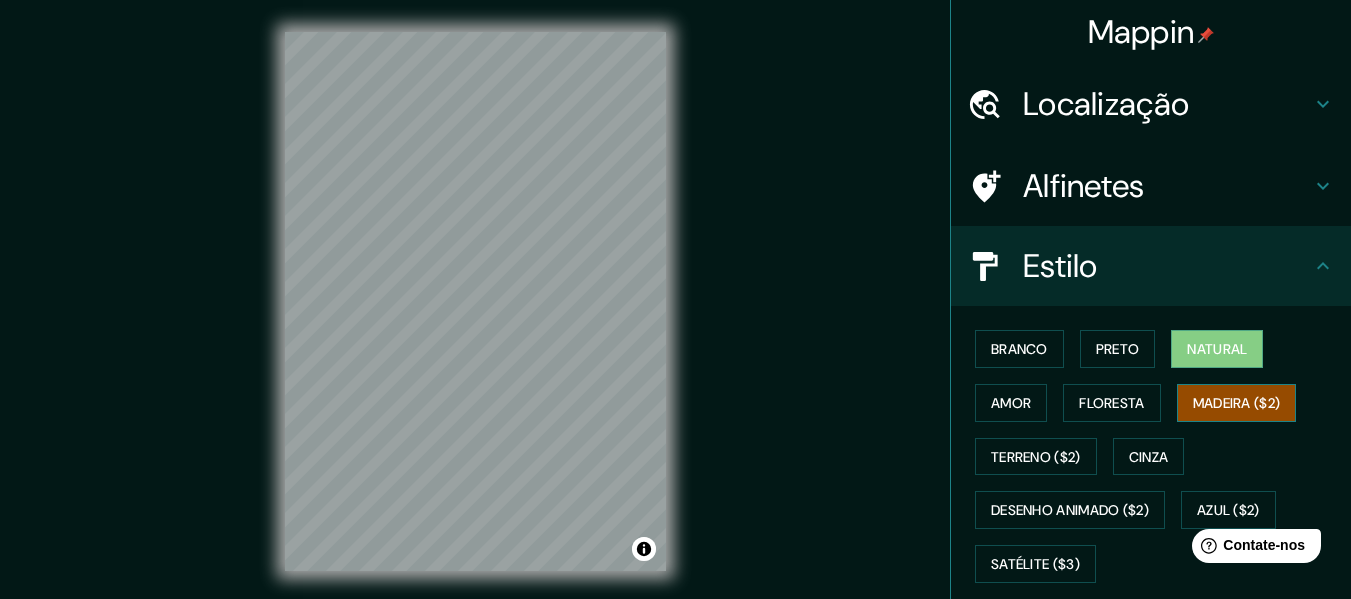 click on "Madeira ($2)" at bounding box center [1237, 403] 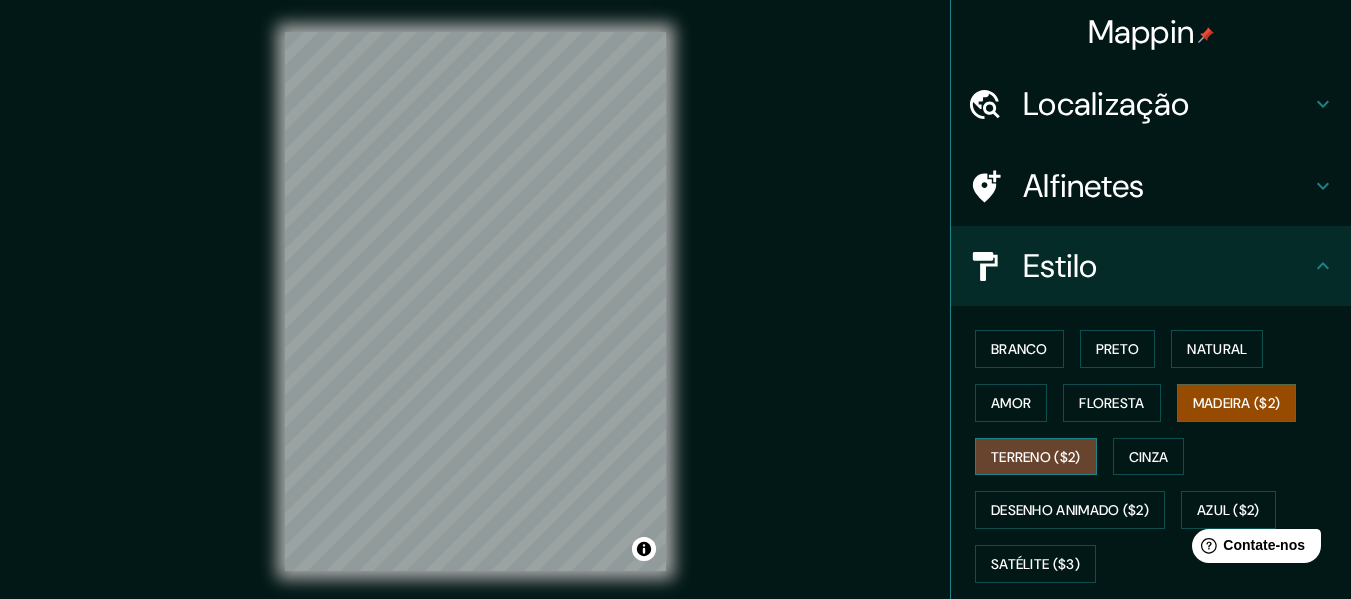 click on "Terreno ($2)" at bounding box center [1036, 457] 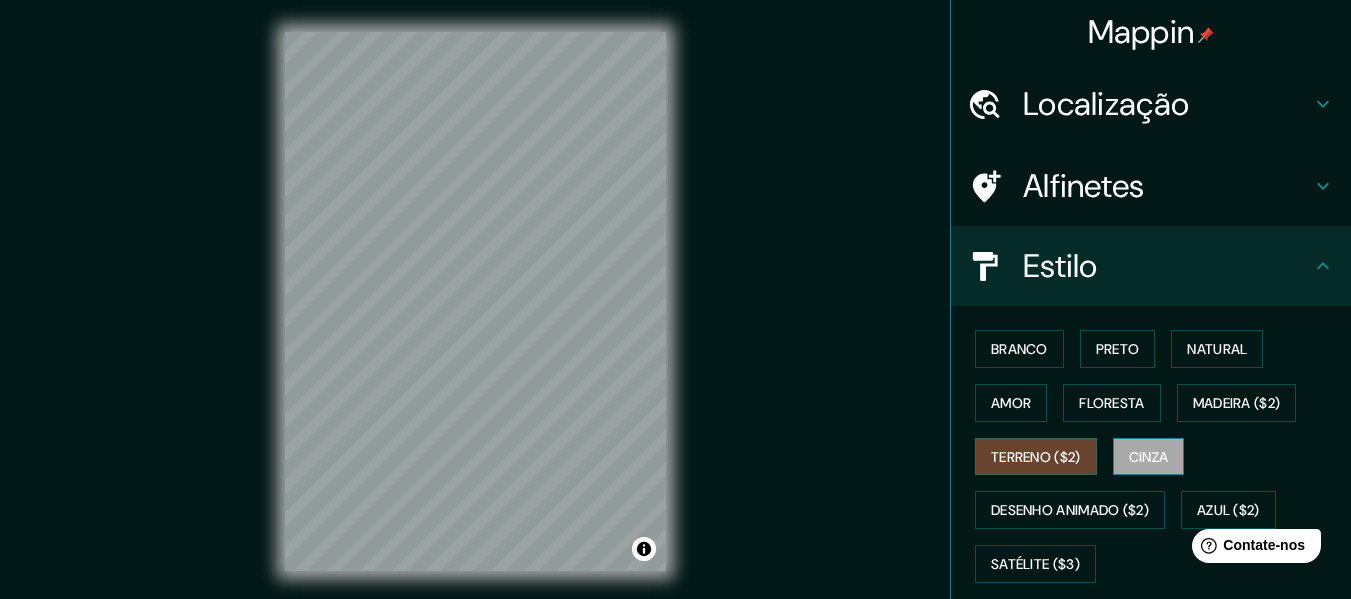 click on "Cinza" at bounding box center (1149, 457) 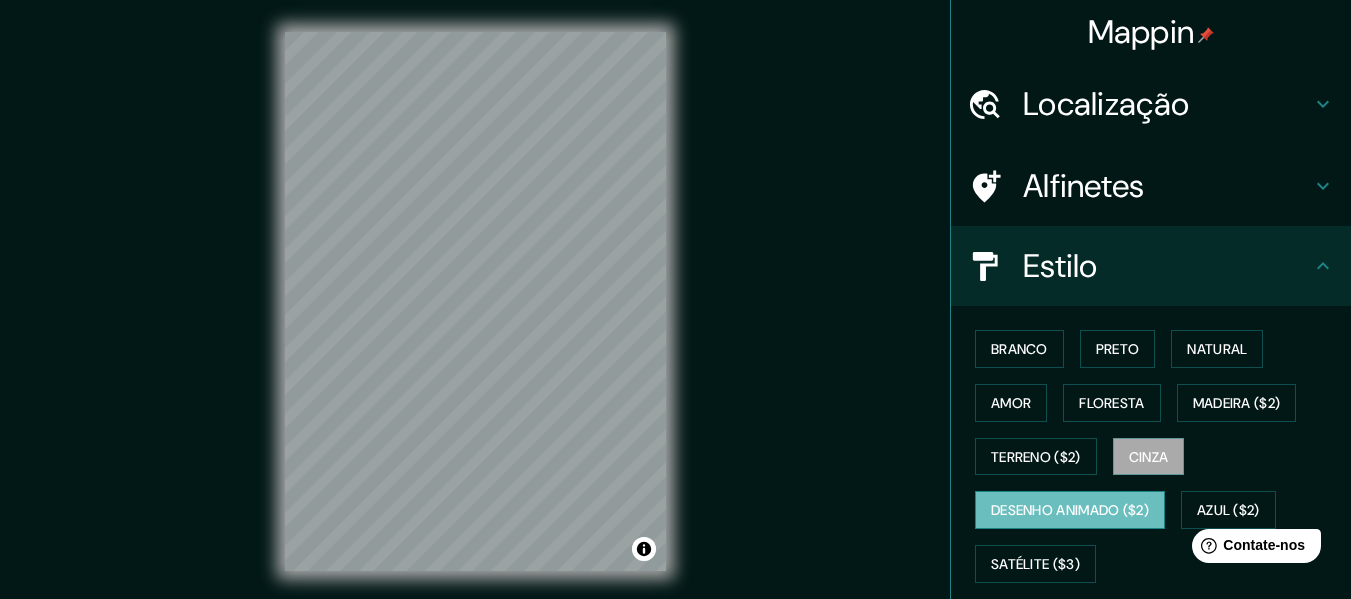 click on "Desenho animado ($2)" at bounding box center (1070, 511) 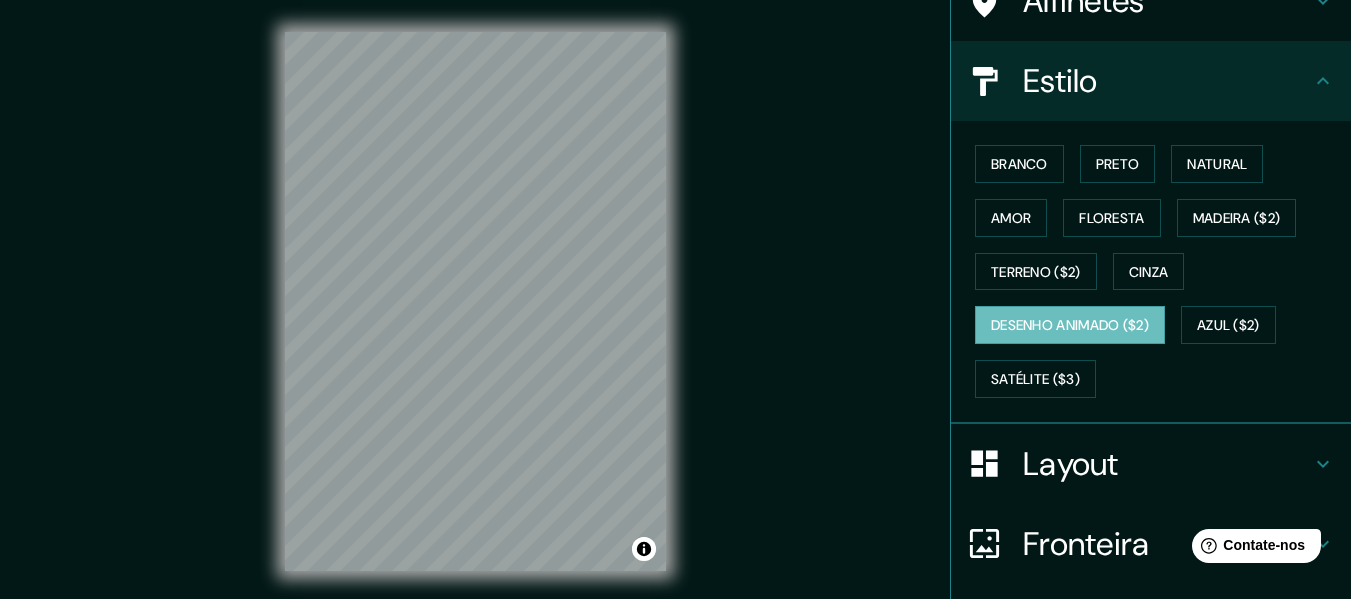 scroll, scrollTop: 200, scrollLeft: 0, axis: vertical 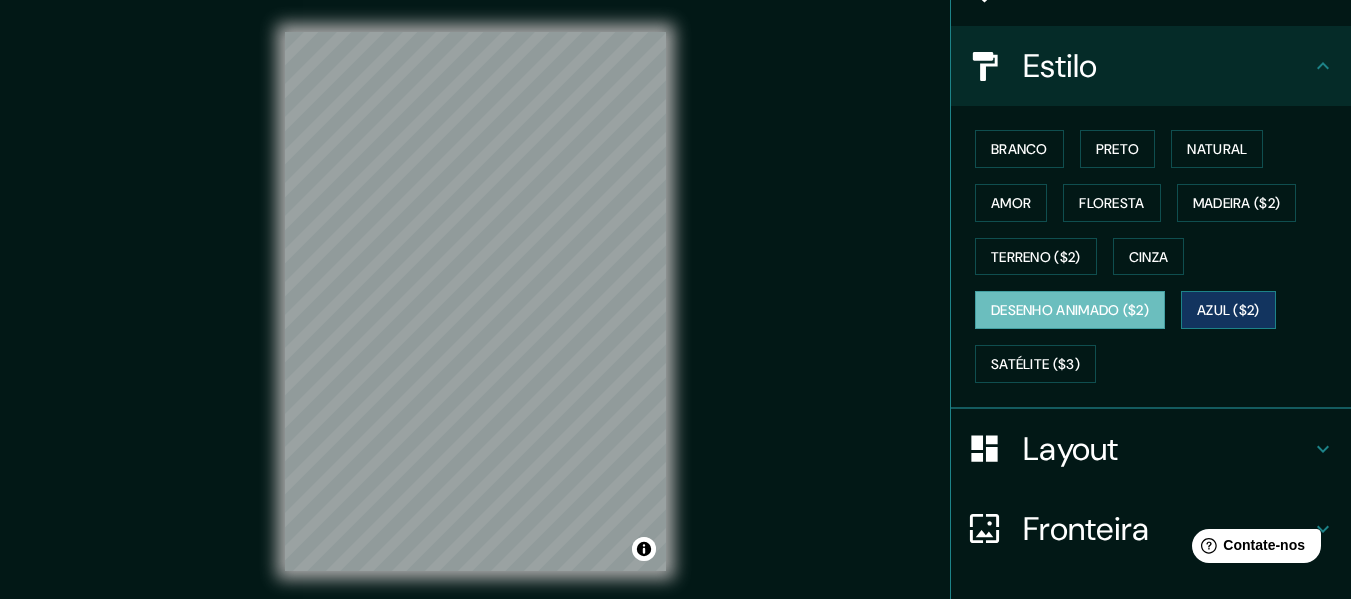 click on "Azul ($2)" at bounding box center [1228, 311] 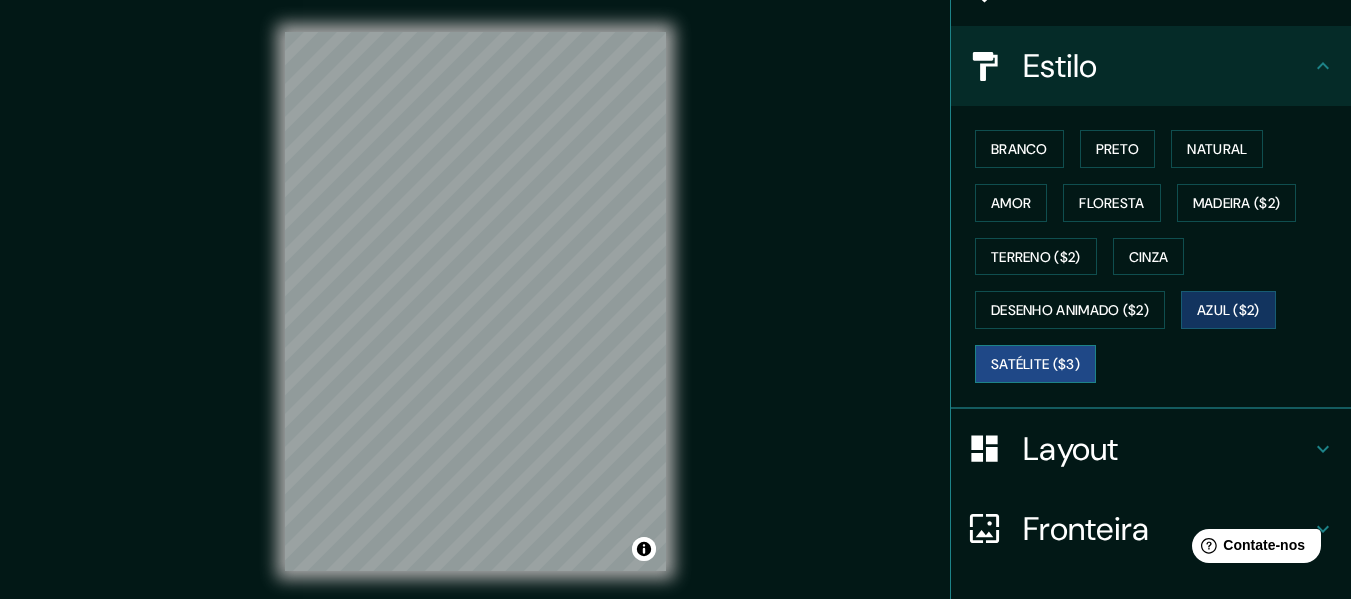 click on "Satélite ($3)" at bounding box center (1035, 364) 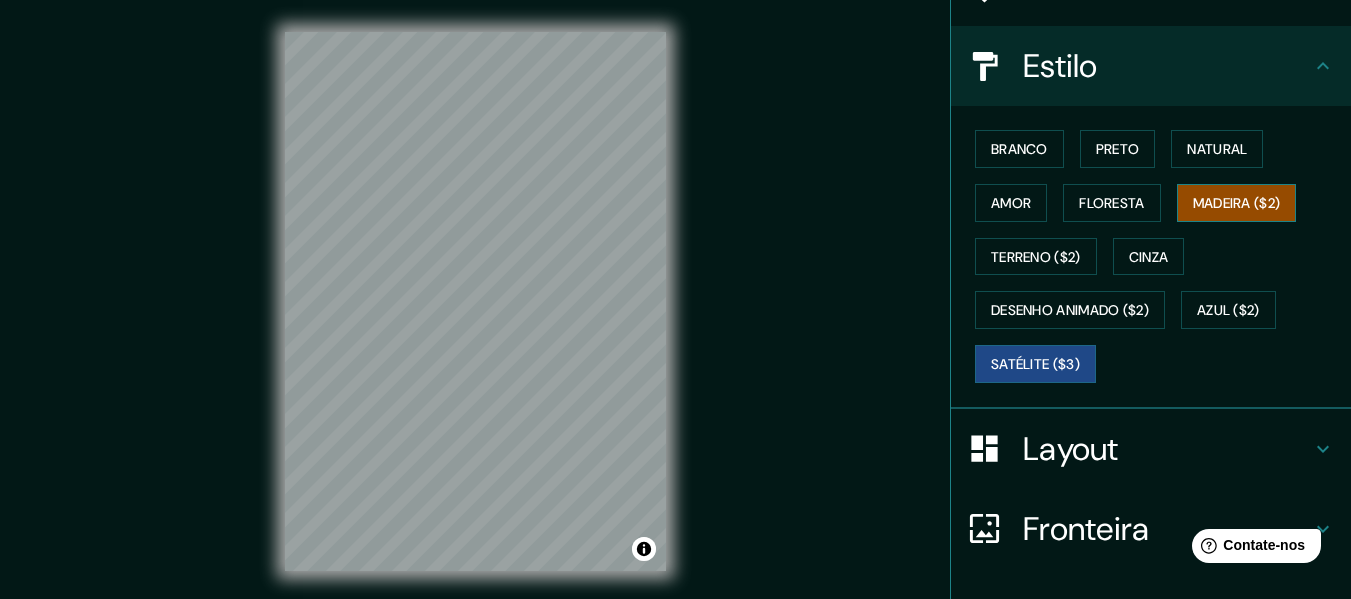 click on "Madeira ($2)" at bounding box center [1237, 203] 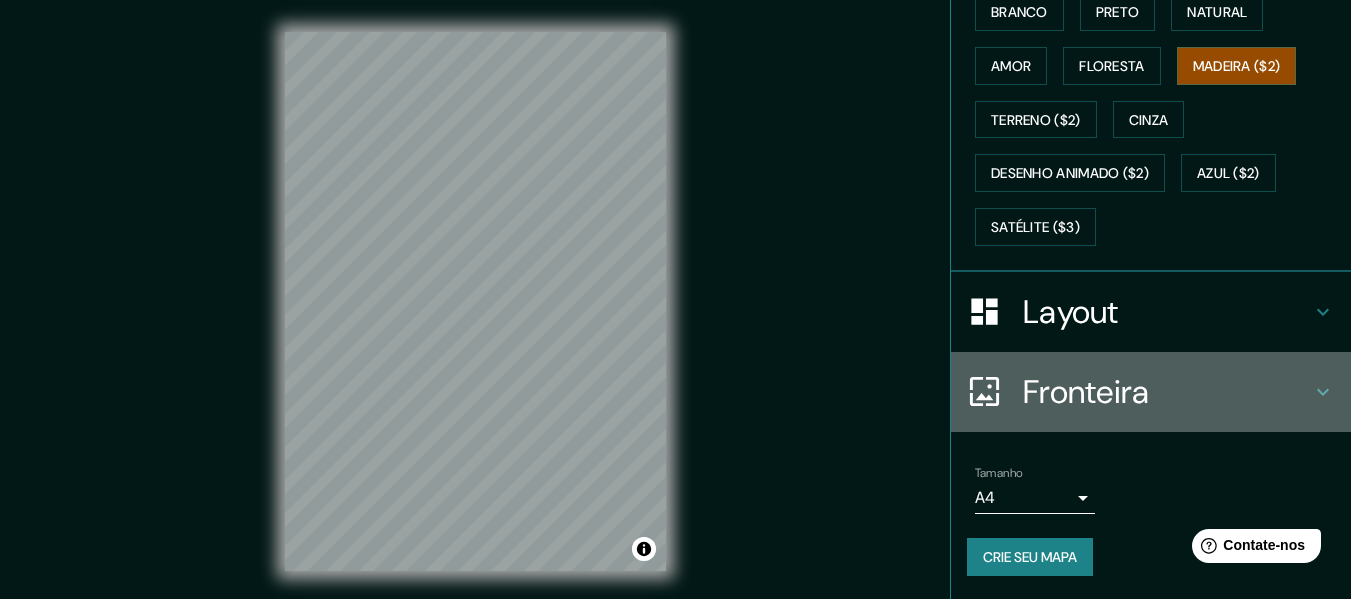 click on "Fronteira" at bounding box center [1086, 392] 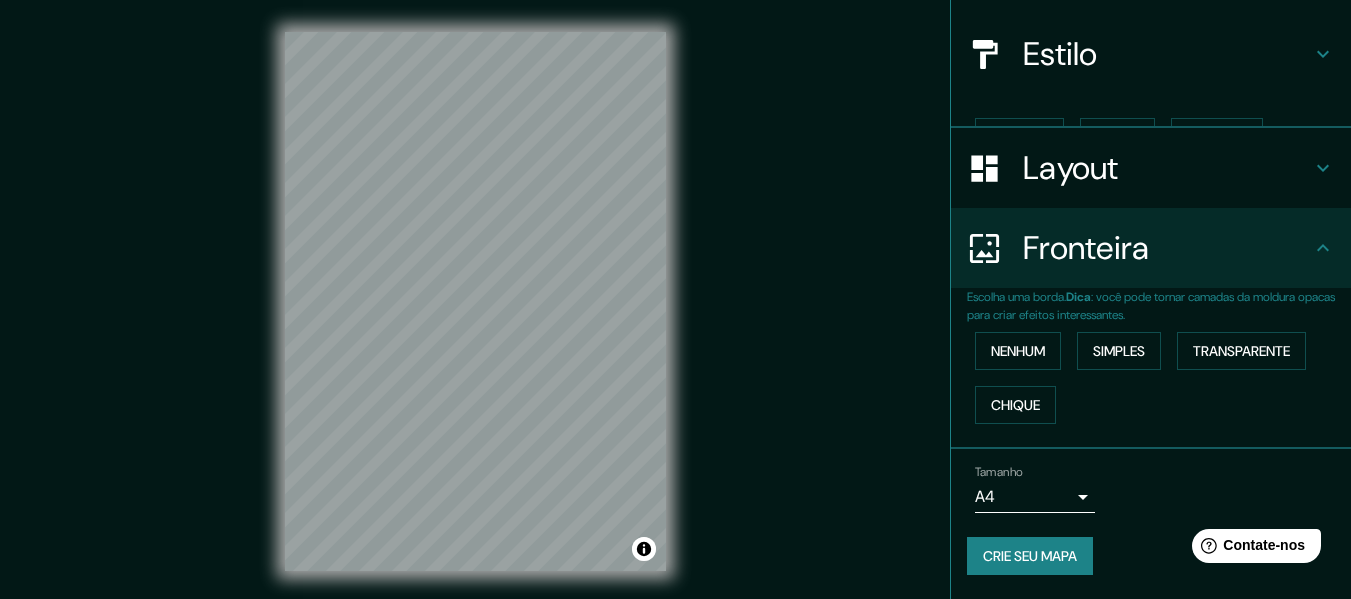 scroll, scrollTop: 178, scrollLeft: 0, axis: vertical 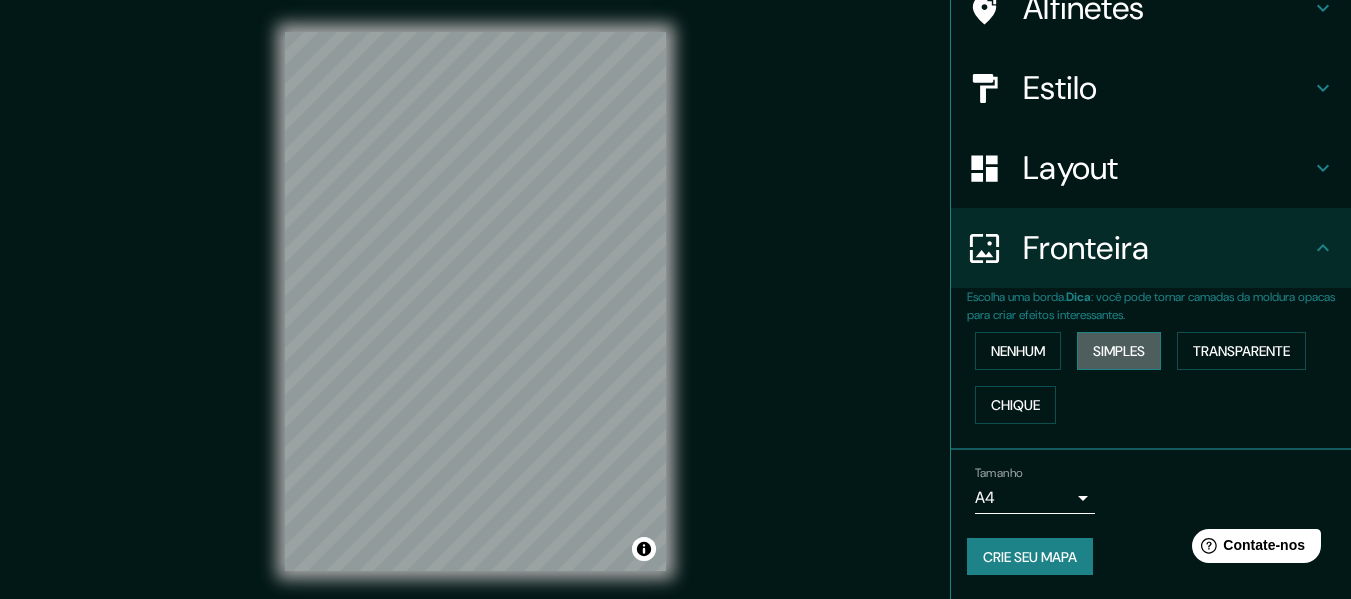 click on "Simples" at bounding box center [1119, 351] 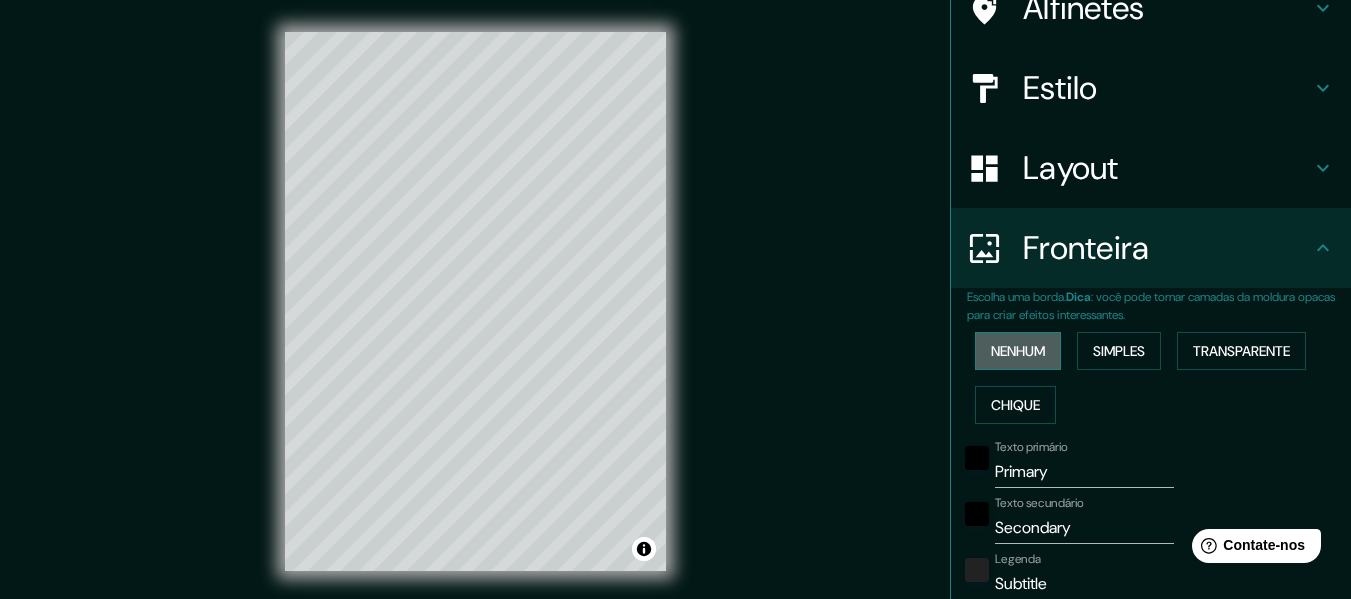 click on "Nenhum" at bounding box center (1018, 351) 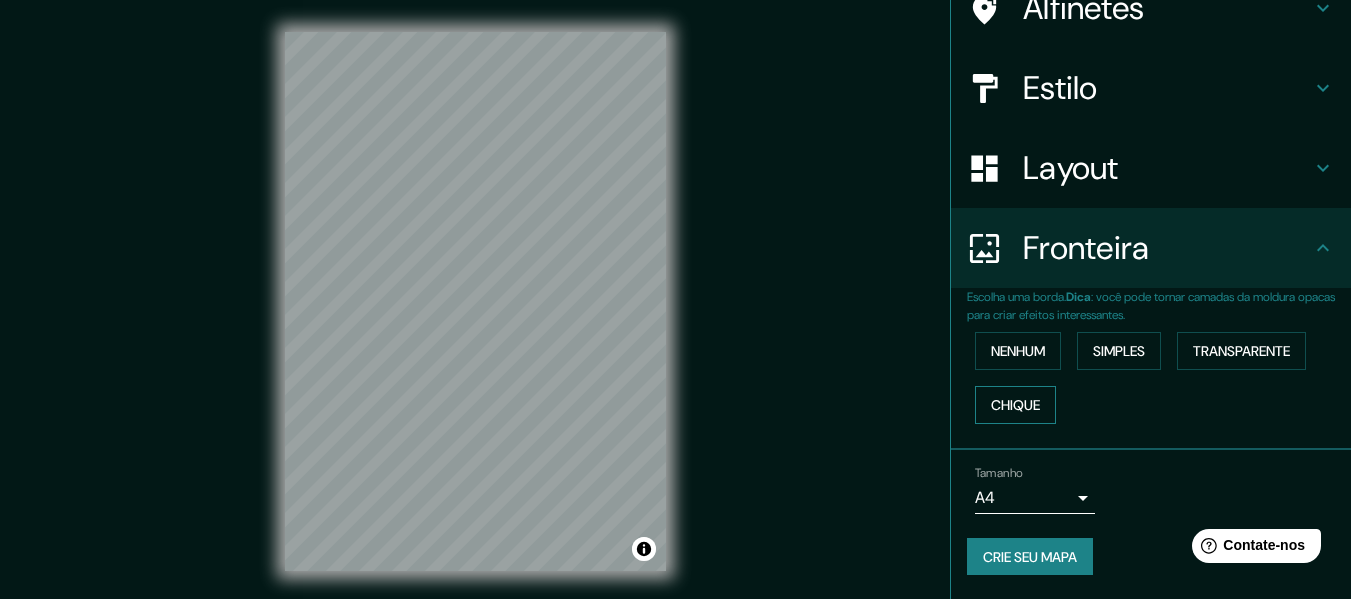 click on "Chique" at bounding box center [1015, 405] 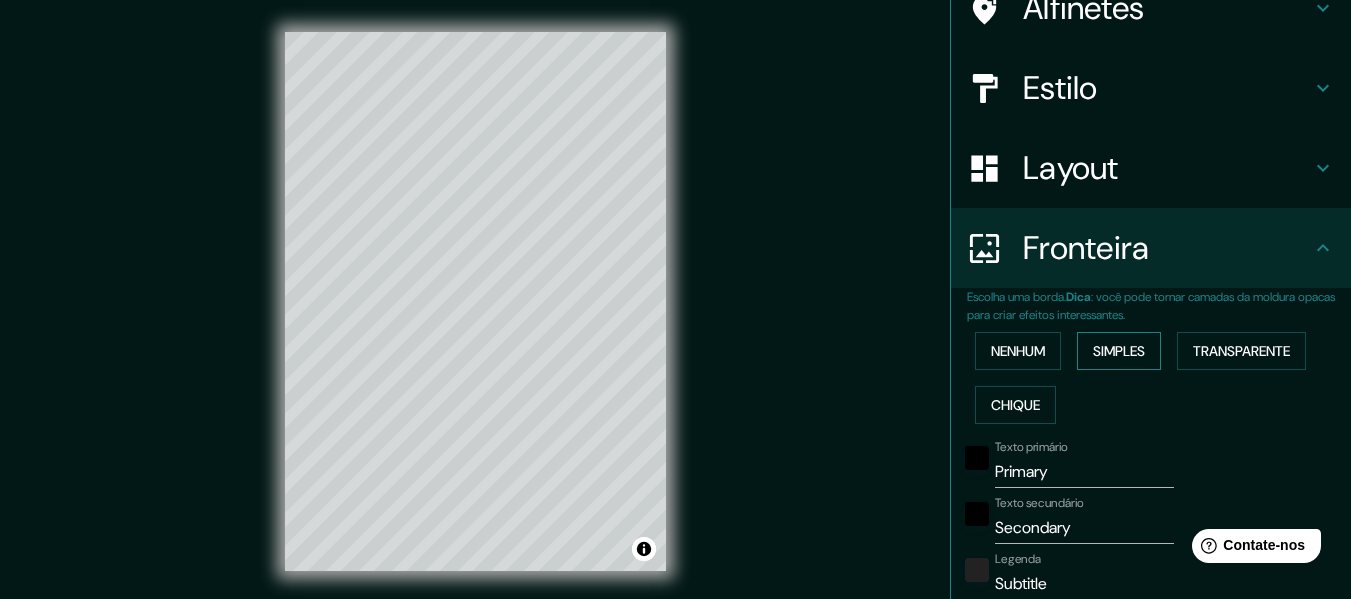 click on "Simples" at bounding box center (1119, 351) 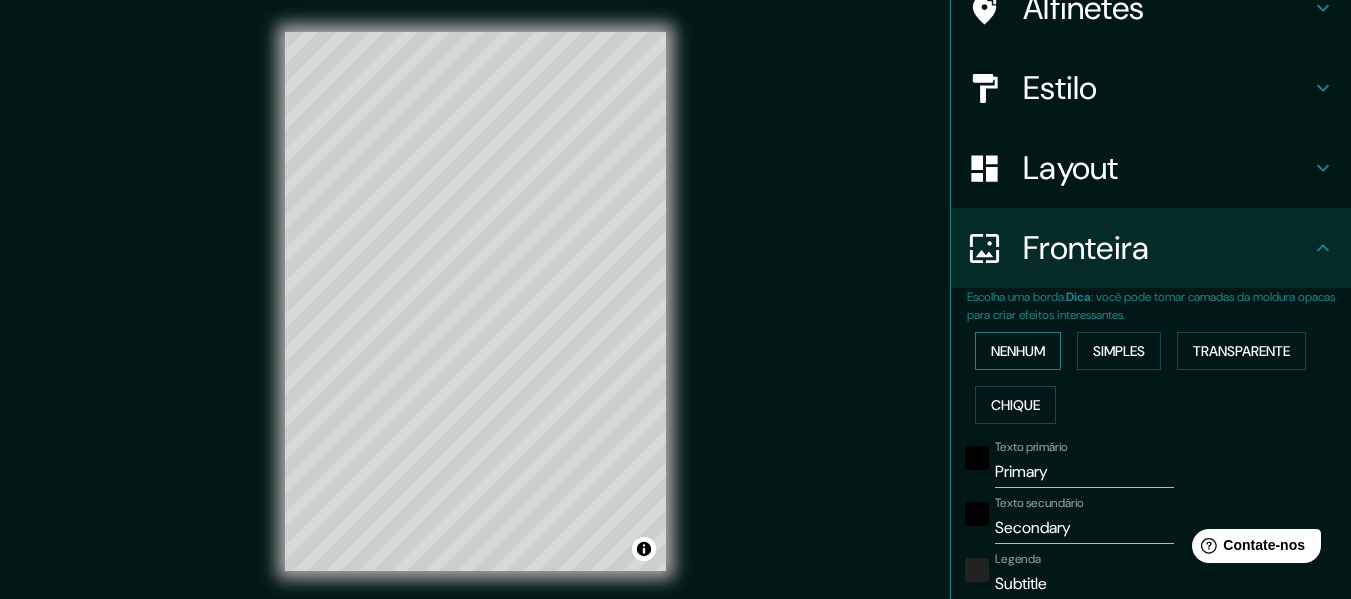 click on "Nenhum" at bounding box center [1018, 351] 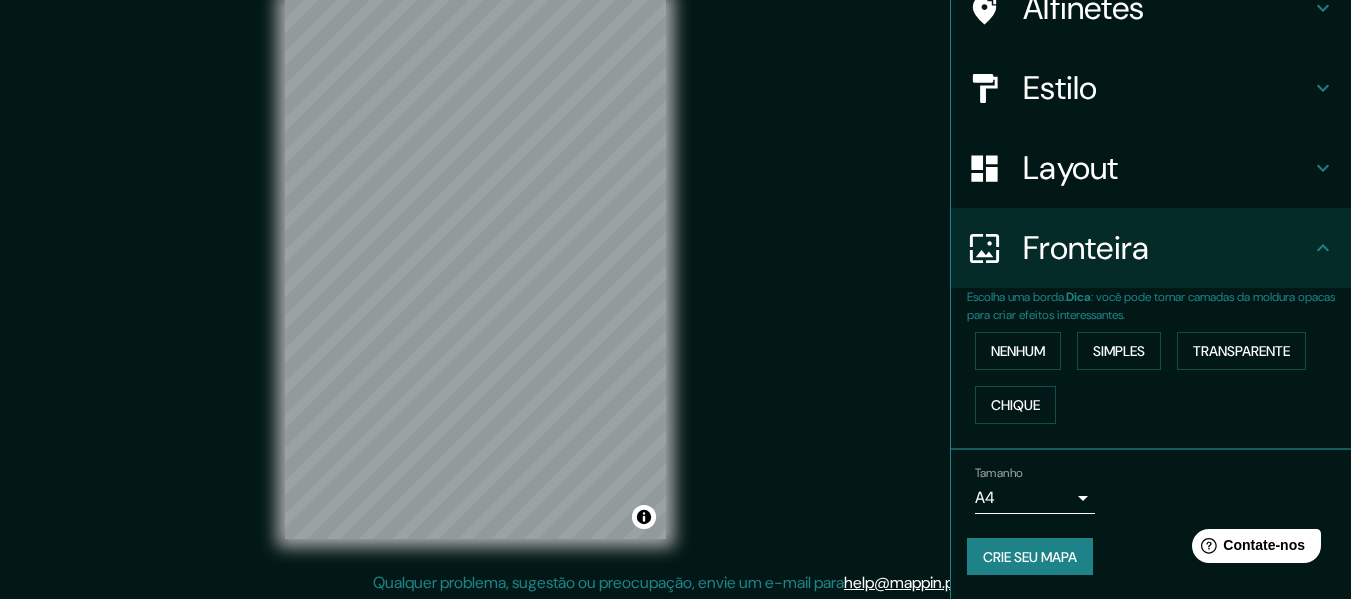 scroll, scrollTop: 36, scrollLeft: 0, axis: vertical 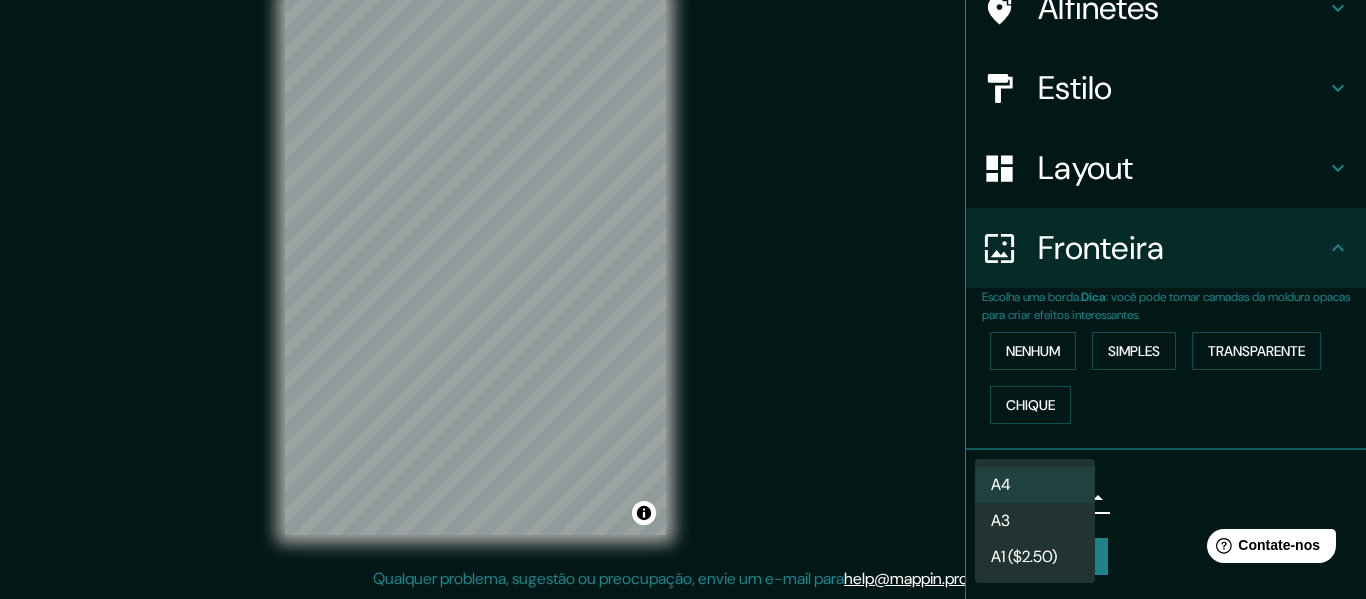 click on "Mappin Localização [STATE], Brasil [STATE] Brasil [CITY] [STATE], Brasil Rua [STREET] [CITY], [CITY] - [STATE], [POSTAL_CODE], Brasil [STATE] [CITY], [CITY] - [STATE], [POSTAL_CODE], Brasil [CITY] [POSTAL_CODE], [CITY], [STATE], Brasil Alfinetes Estilo Layout Fronteira Escolha uma borda.  Dica  : você pode tornar camadas da moldura opacas para criar efeitos interessantes. Nenhum Simples Transparente Chique Tamanho A4 single Crie seu mapa © Mapbox   © OpenStreetMap   Improve this map Qualquer problema, sugestão ou preocupação, envie um e-mail para  help@example.com  .   . . Texto original Avalie a tradução O feedback vai ser usado para ajudar a melhorar o Google Tradutor A4 A3 A1 ($2.50)" at bounding box center (683, 263) 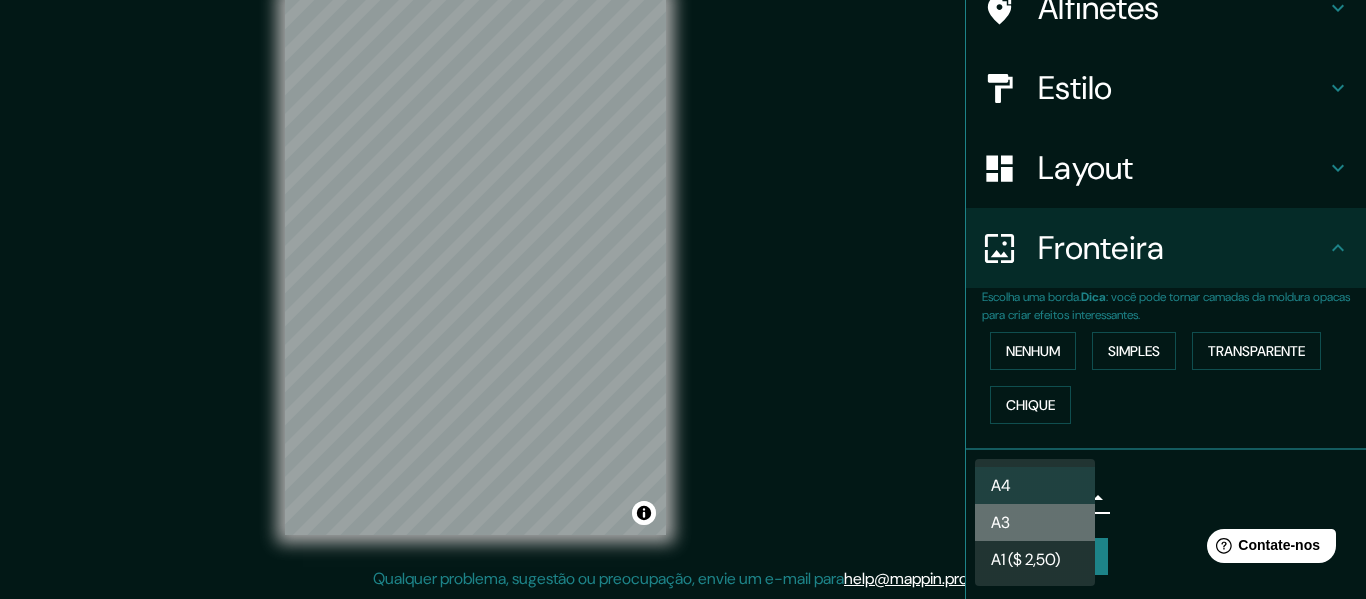 click on "A3" at bounding box center (1035, 522) 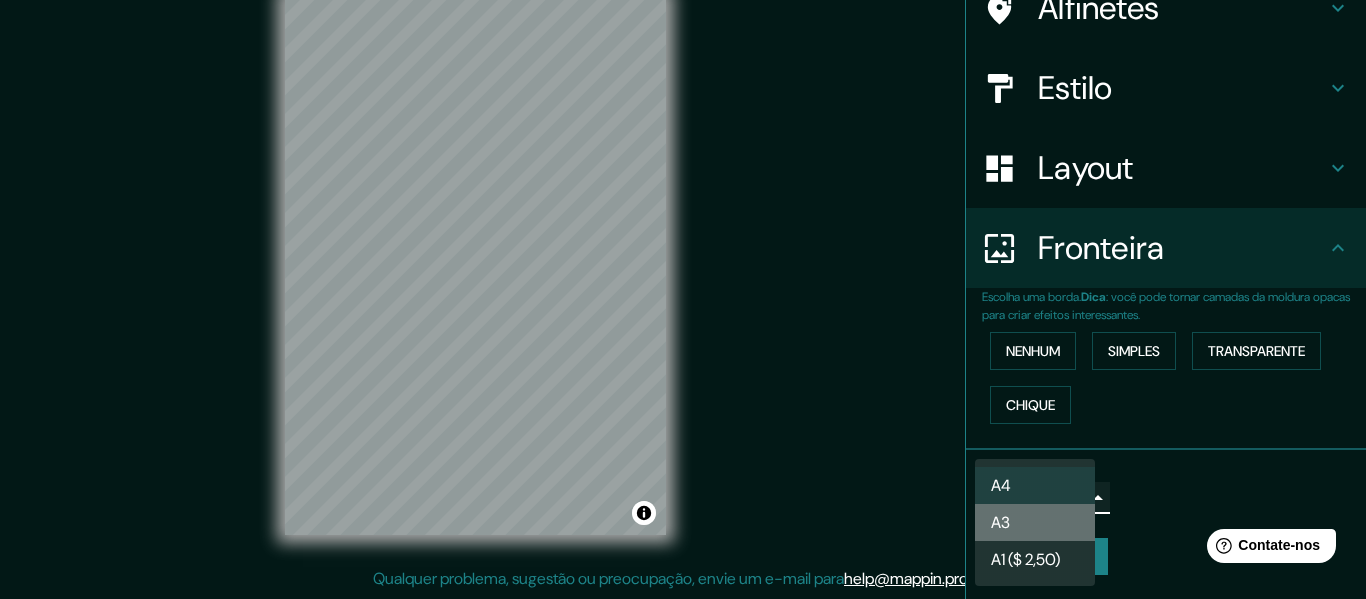 type on "a4" 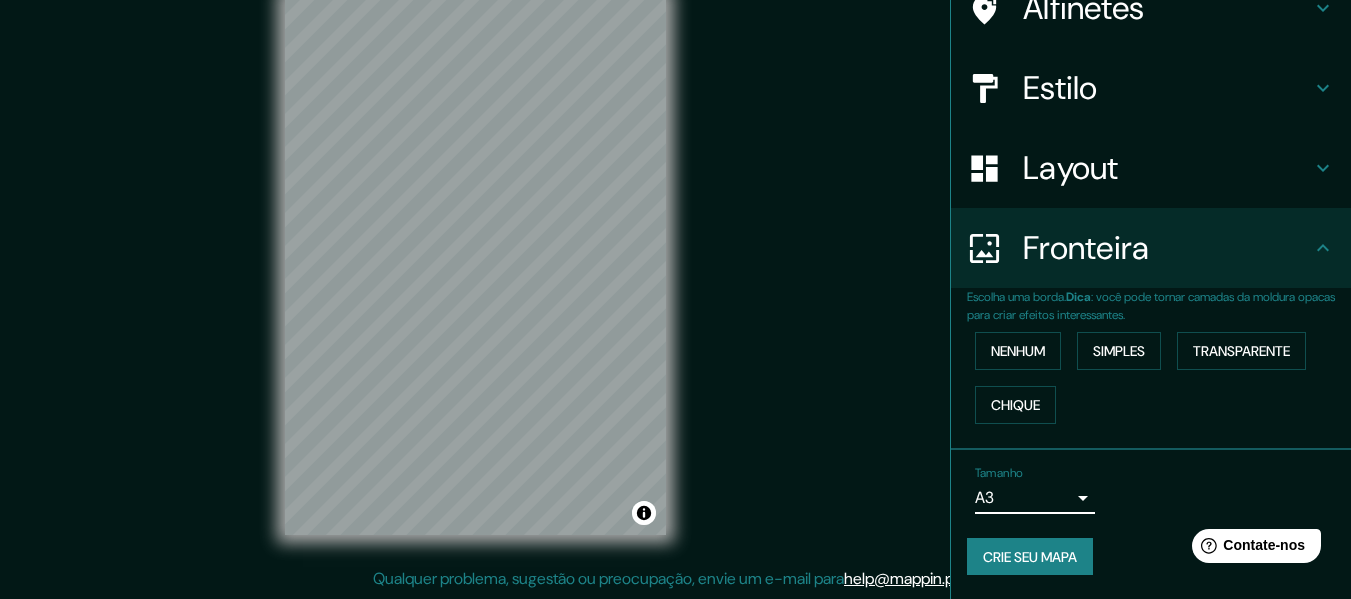 click on "Mappin Localização [STATE], Brasil [STATE] Brasil [CITY] [STATE], Brasil Rua [STREET] [CITY], [CITY] - [STATE], [POSTAL_CODE], Brasil [STATE] [CITY], [CITY] - [STATE], [POSTAL_CODE], Brasil [CITY] [POSTAL_CODE], [CITY], [STATE], Brasil Alfinetes Estilo Layout Fronteira Escolha uma borda.  Dica  : você pode tornar camadas da moldura opacas para criar efeitos interessantes. Nenhum Simples Transparente Chique Tamanho A3 a4 Crie seu mapa © Mapbox   © OpenStreetMap   Improve this map Qualquer problema, sugestão ou preocupação, envie um e-mail para  help@mappin.pro  .   . . Texto original Avalie a tradução O feedback vai ser usado para ajudar a melhorar o Google Tradutor" at bounding box center (675, 263) 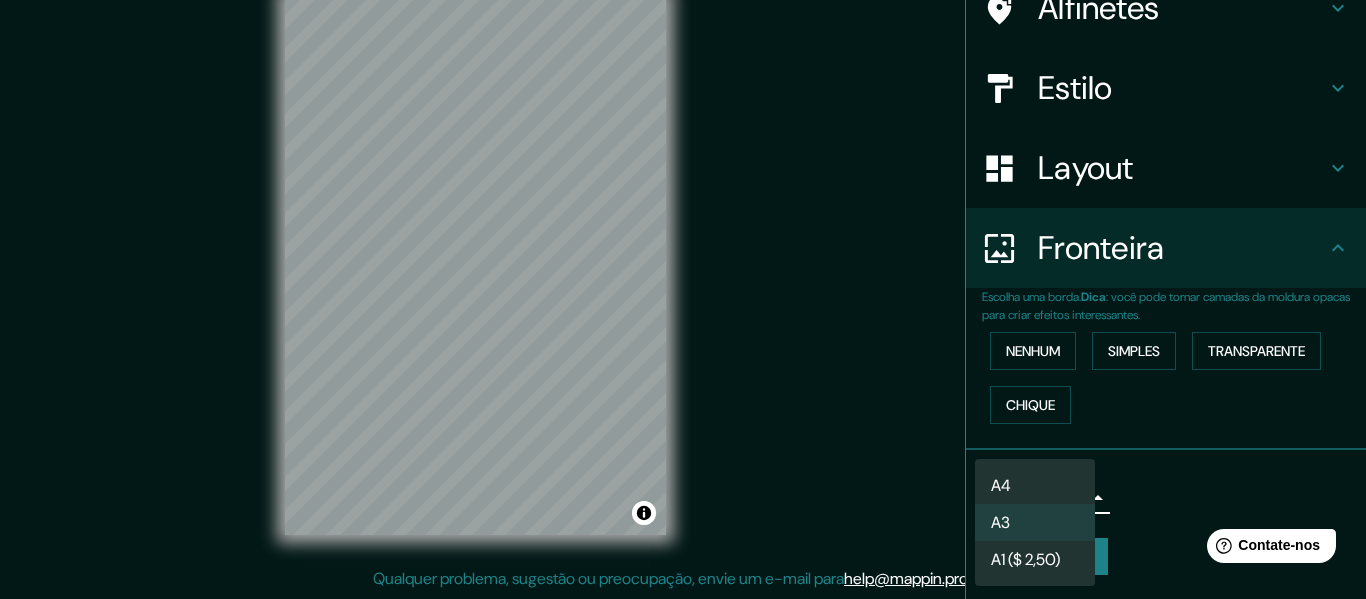 click at bounding box center [683, 299] 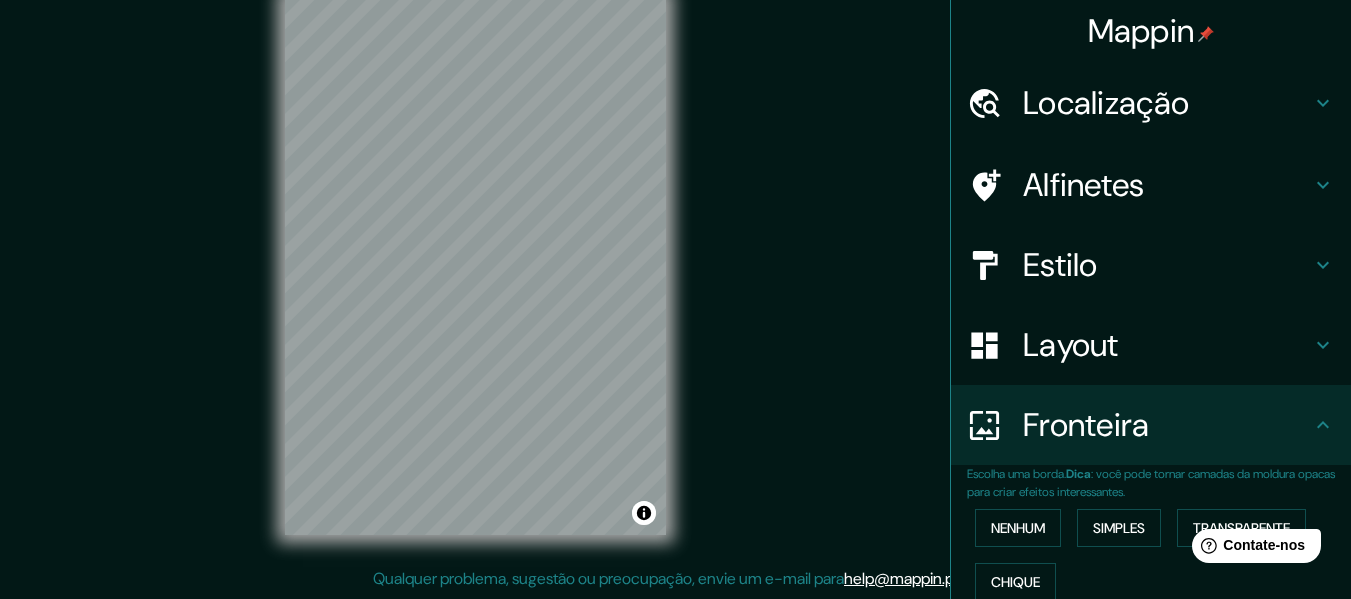 scroll, scrollTop: 0, scrollLeft: 0, axis: both 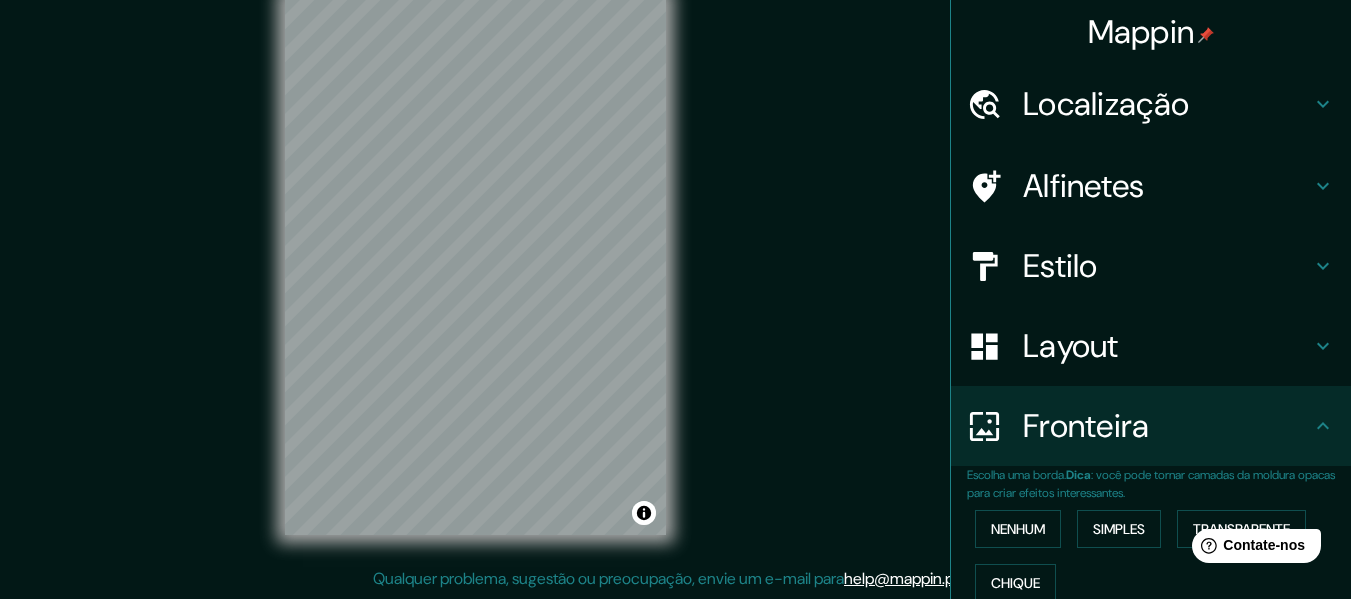 click on "Estilo" at bounding box center [1167, 266] 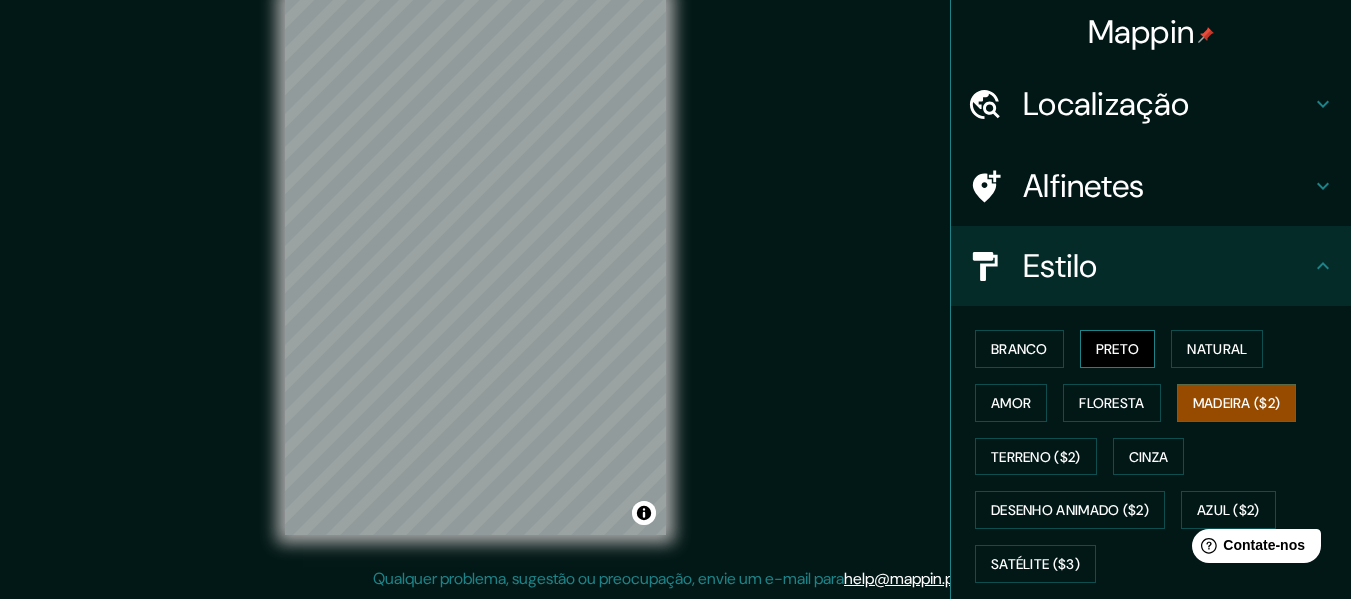 click on "Preto" at bounding box center (1118, 349) 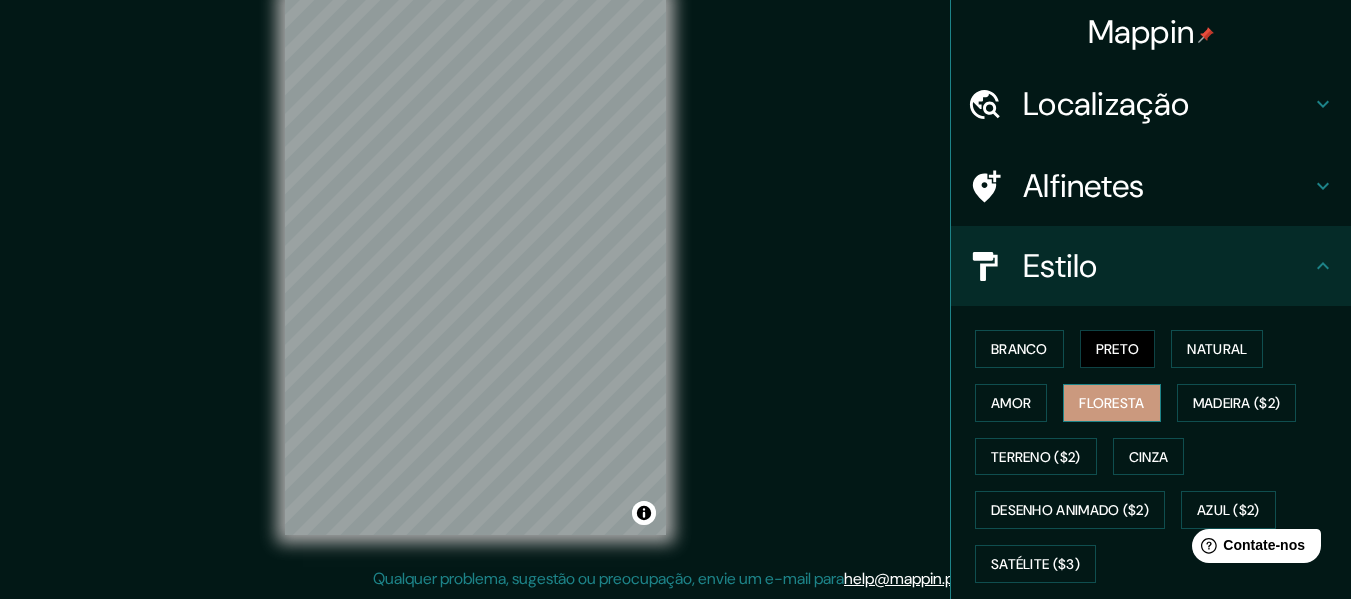 click on "Floresta" at bounding box center [1111, 403] 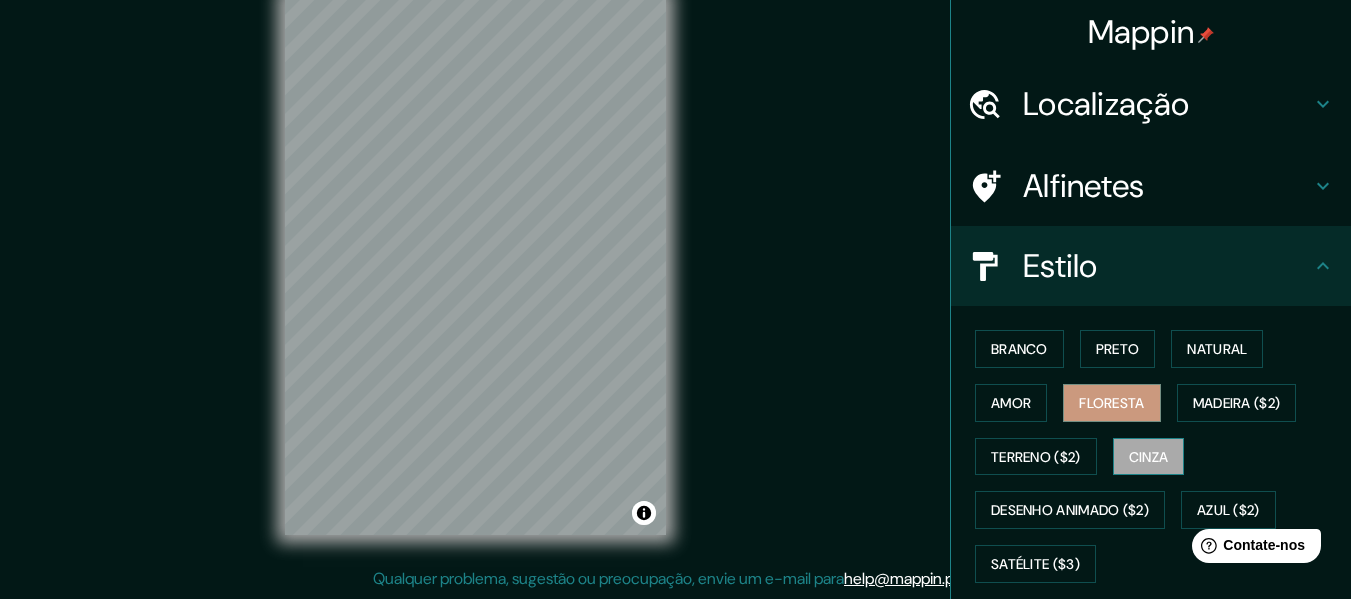 click on "Cinza" at bounding box center (1149, 457) 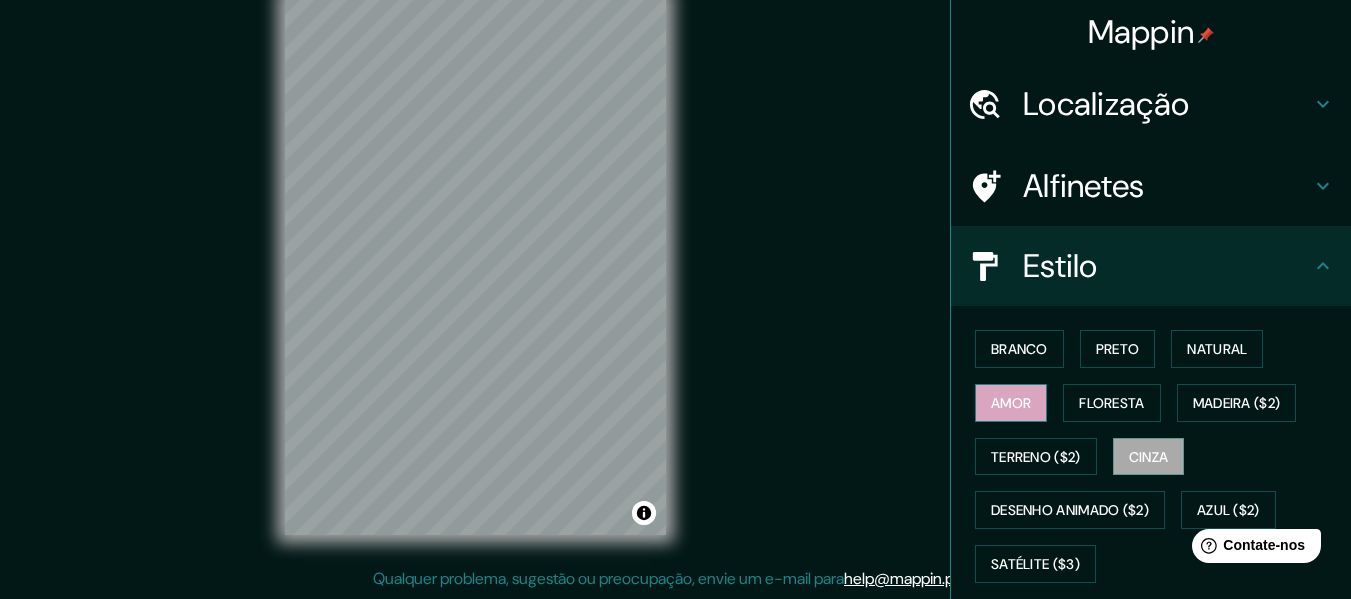 click on "Amor" at bounding box center [1011, 403] 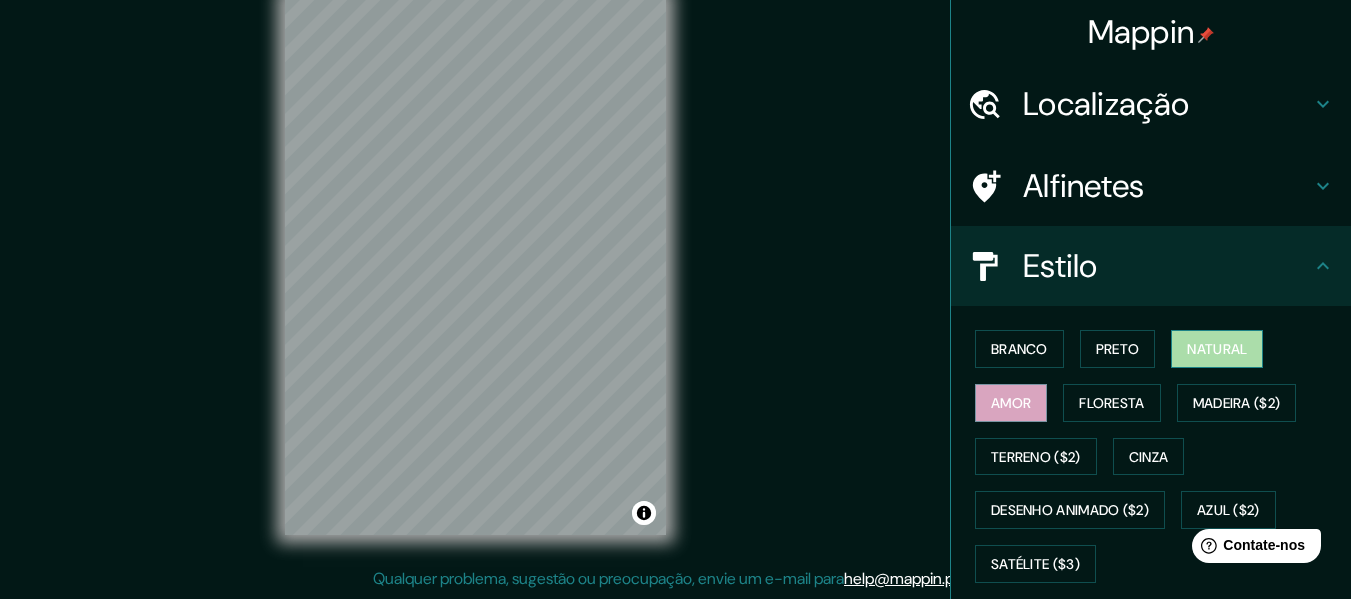 click on "Natural" at bounding box center (1217, 349) 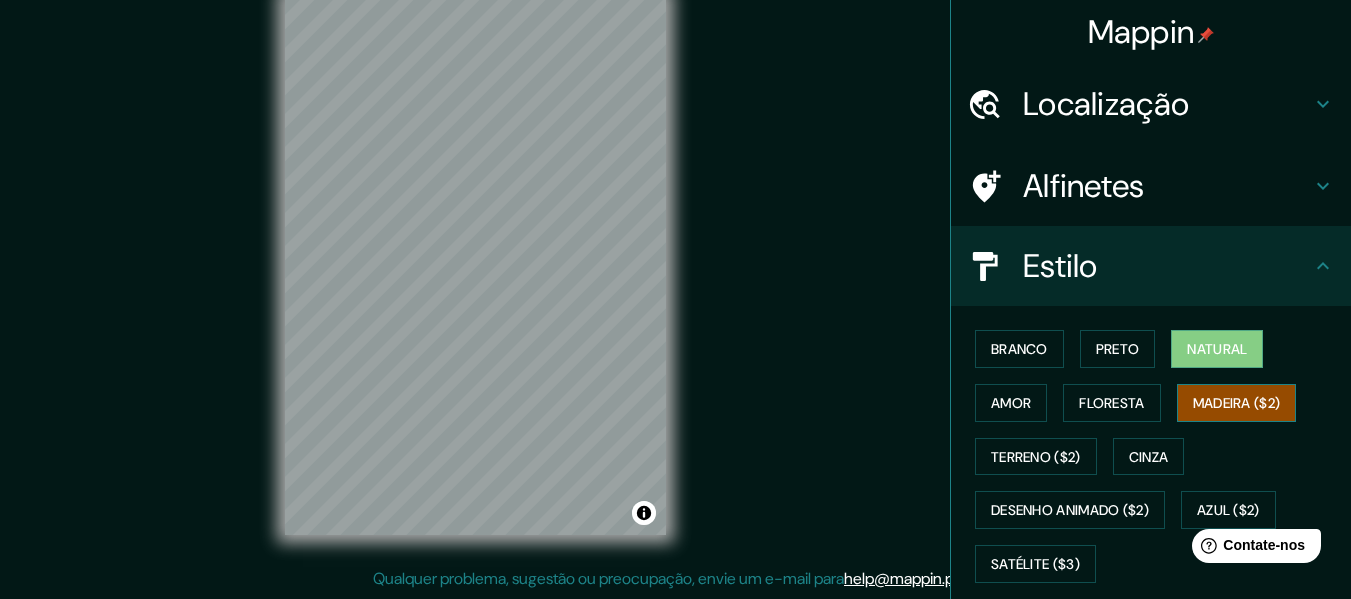 click on "Madeira ($2)" at bounding box center (1237, 403) 